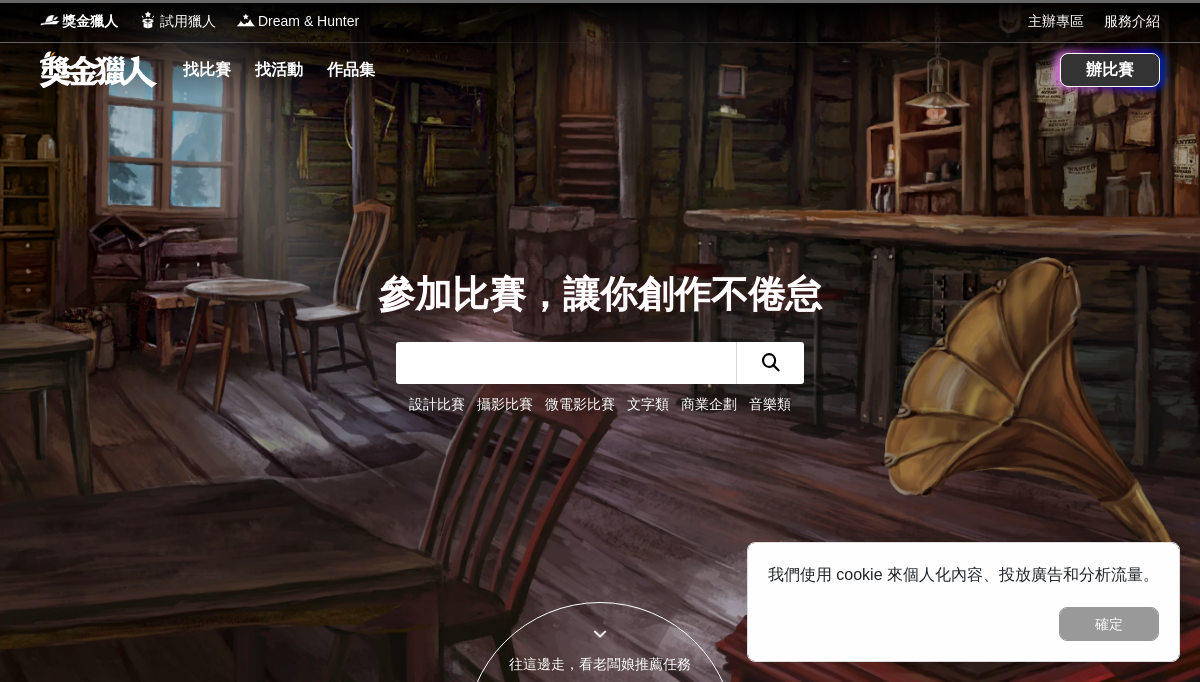 scroll, scrollTop: 0, scrollLeft: 0, axis: both 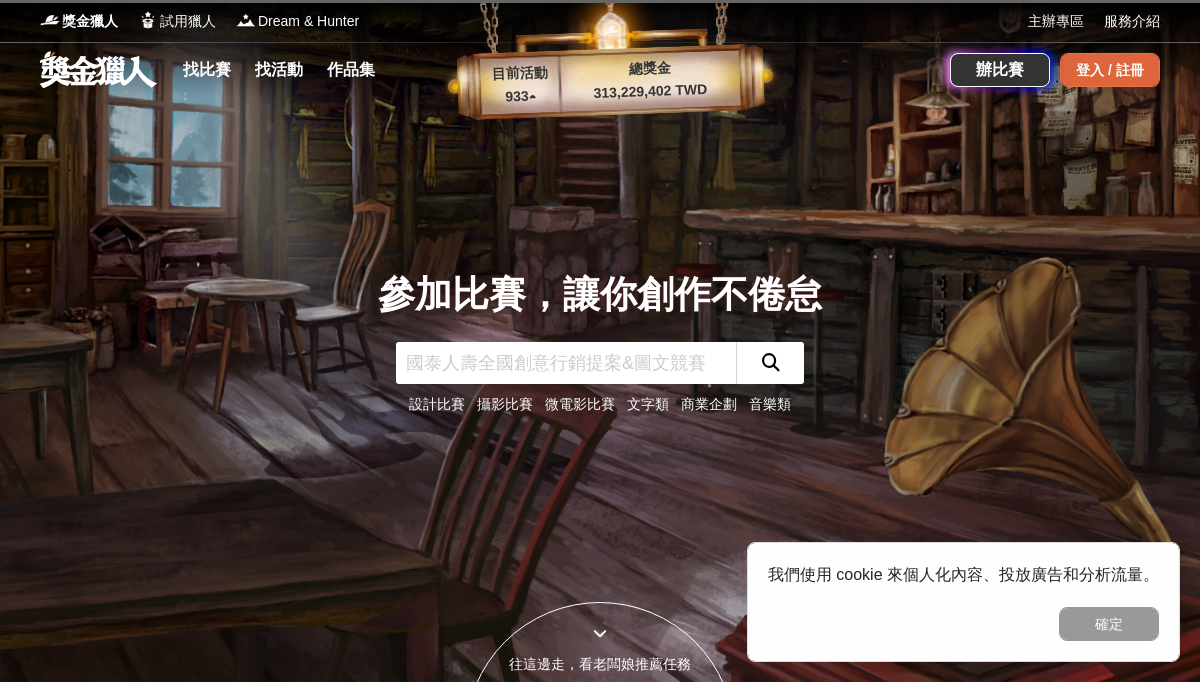 click on "登入 / 註冊" at bounding box center [1110, 70] 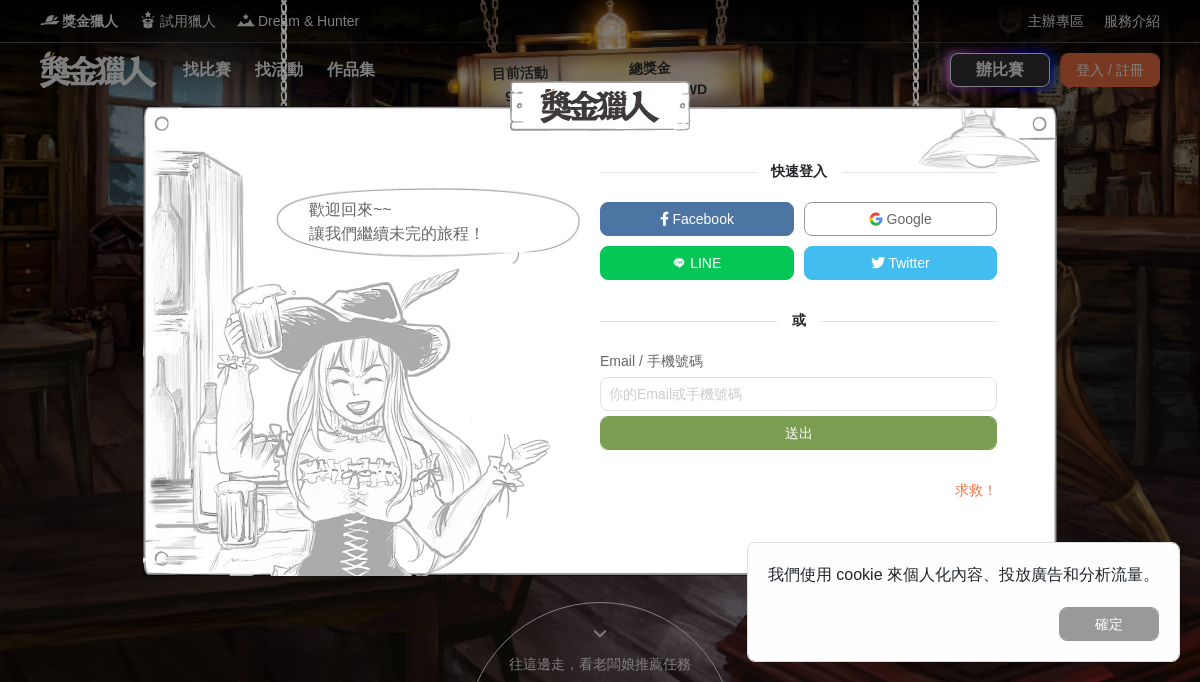 click on "Google" at bounding box center [901, 219] 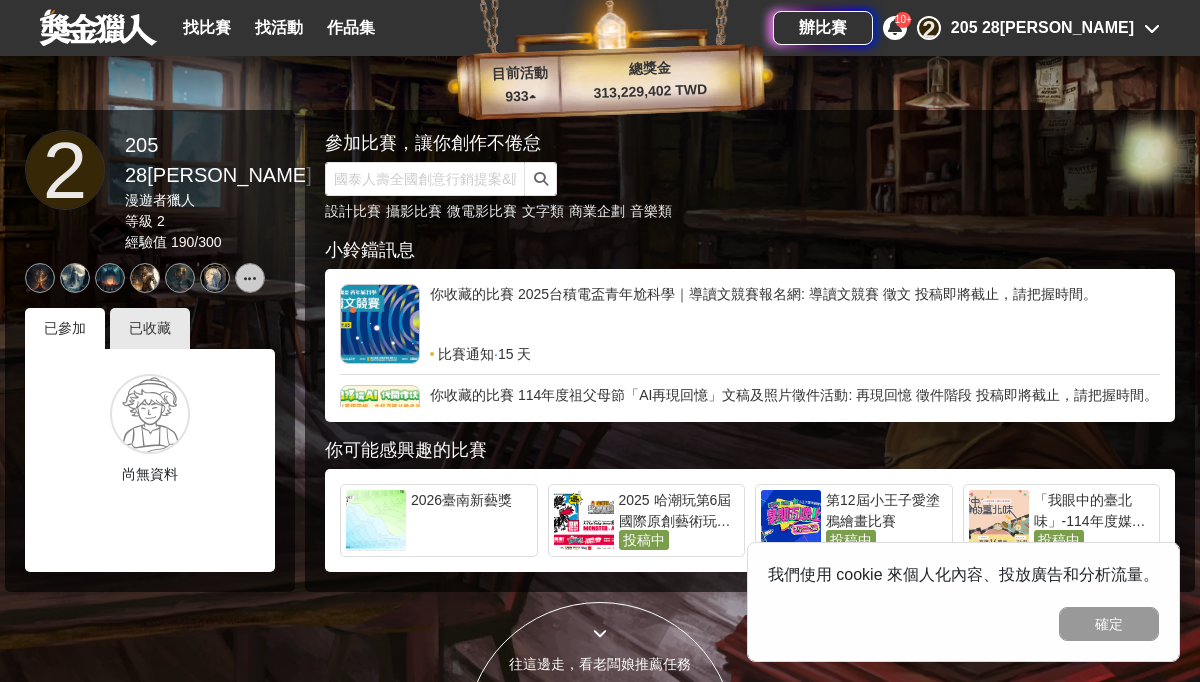 scroll, scrollTop: 101, scrollLeft: 0, axis: vertical 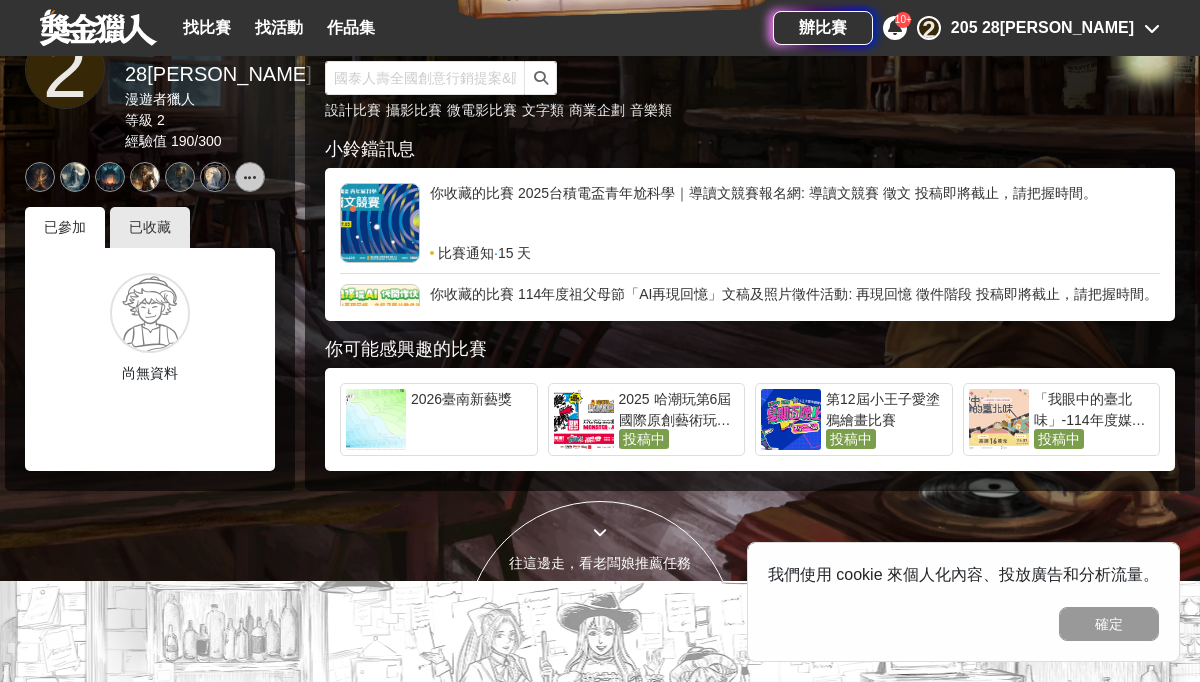 click on "辦比賽 10+ 2 205 28[PERSON_NAME]" at bounding box center [966, 28] 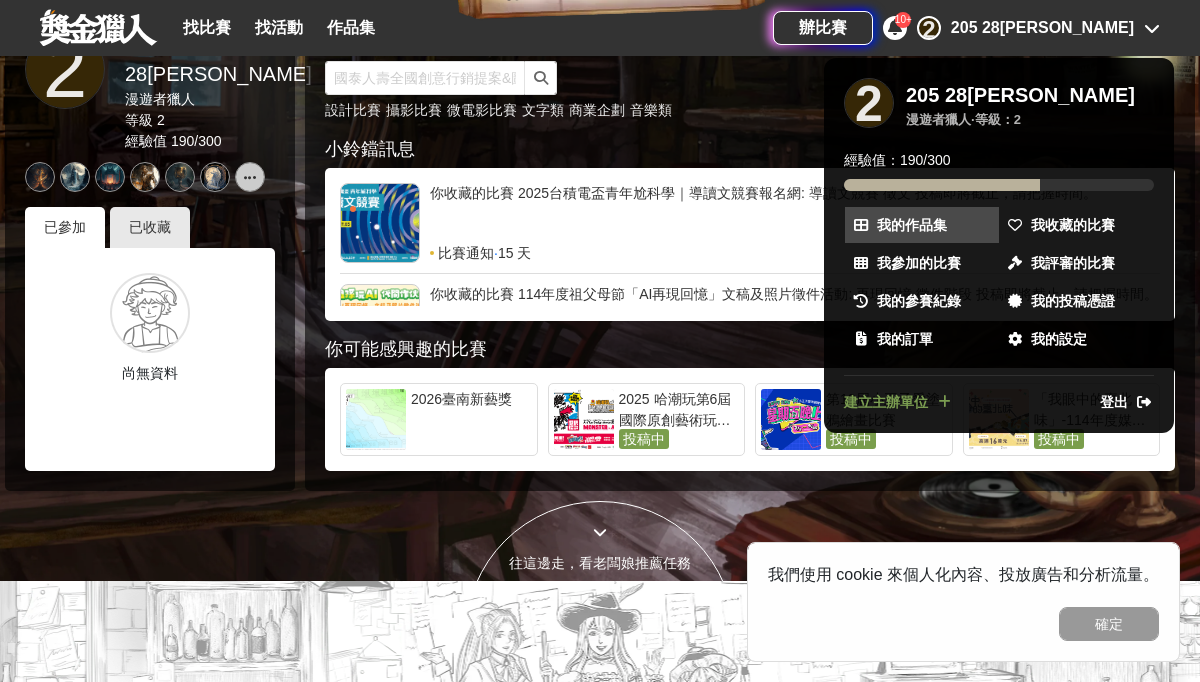 click on "我的作品集" at bounding box center (912, 225) 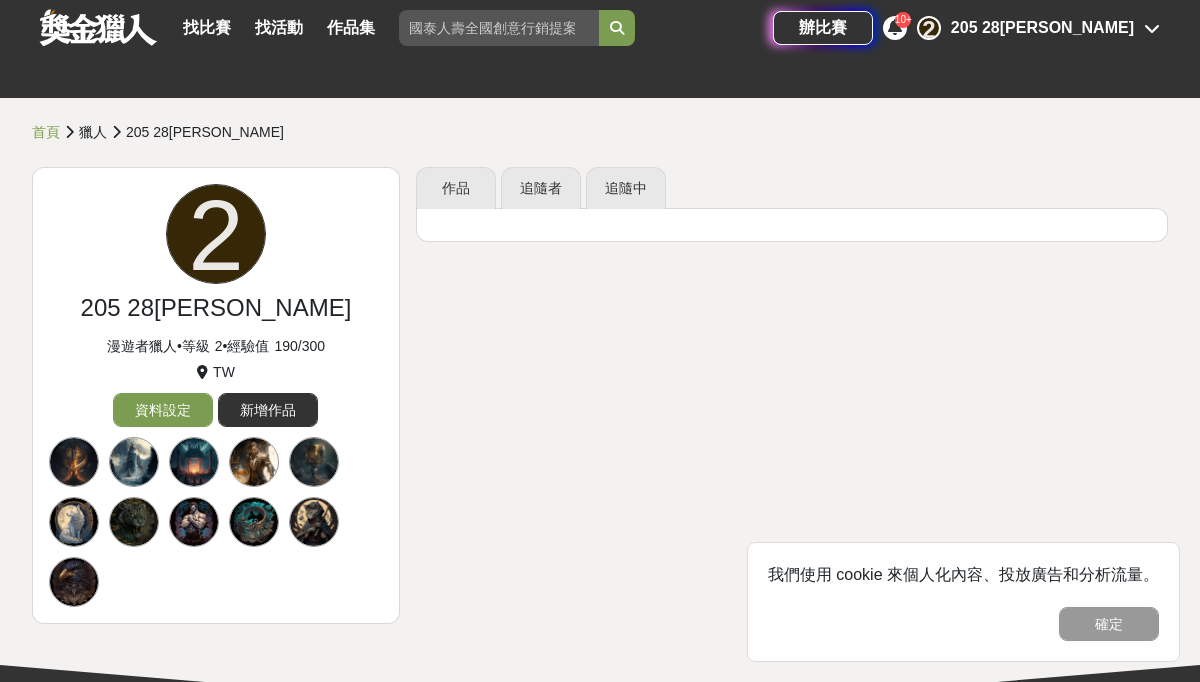 click on "205 28[PERSON_NAME]" at bounding box center (1042, 28) 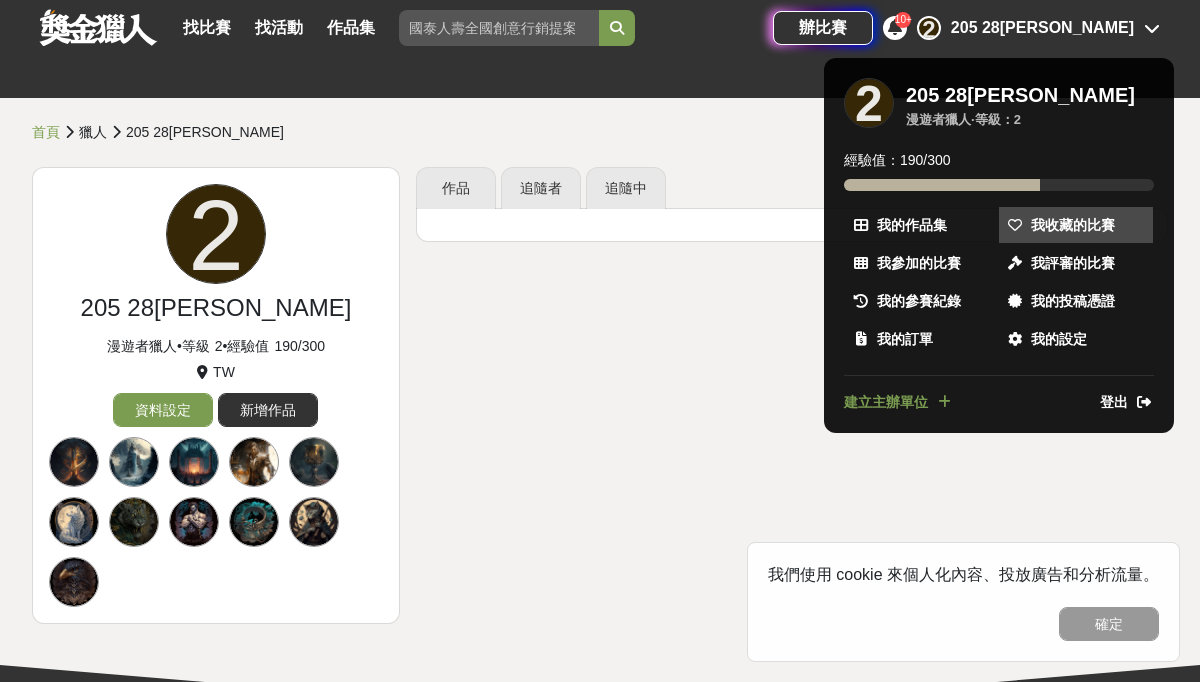 click on "我收藏的比賽" at bounding box center (1073, 225) 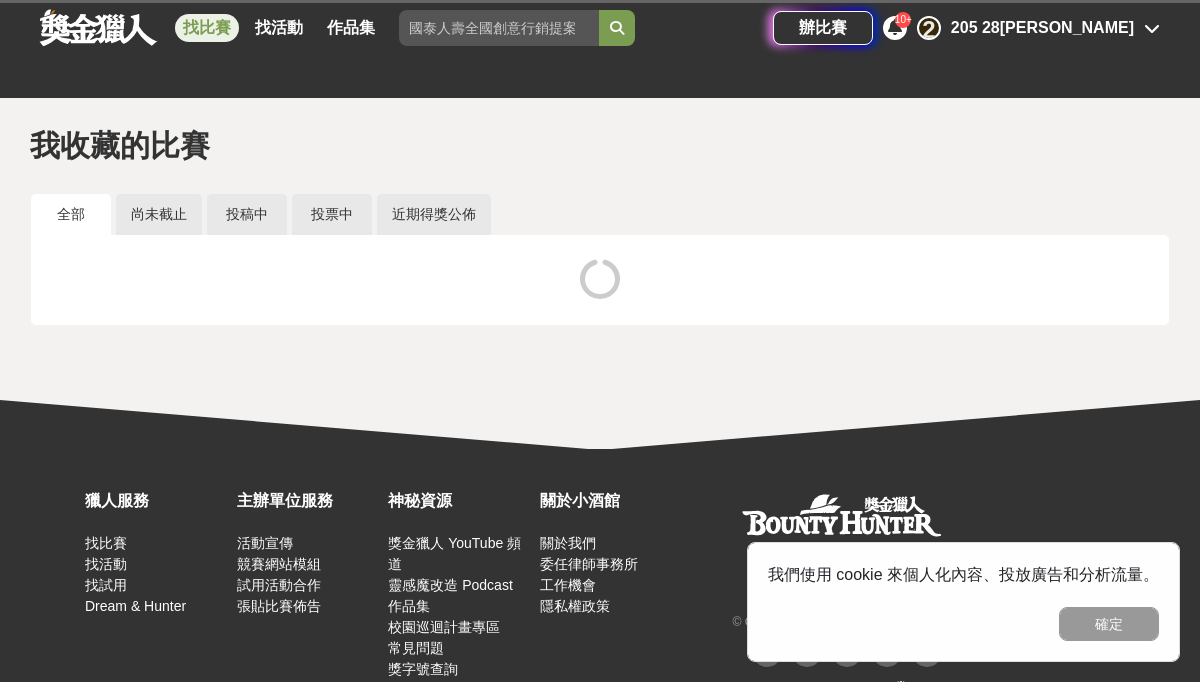 click on "找比賽" at bounding box center [207, 28] 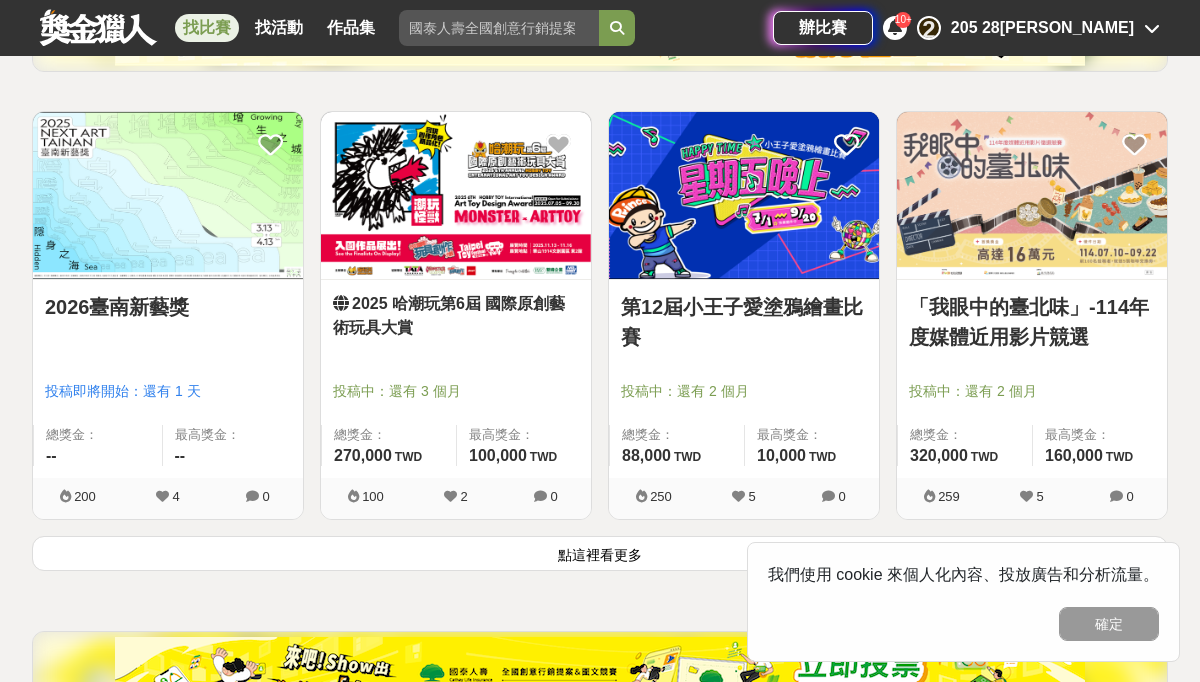 scroll, scrollTop: 329, scrollLeft: 0, axis: vertical 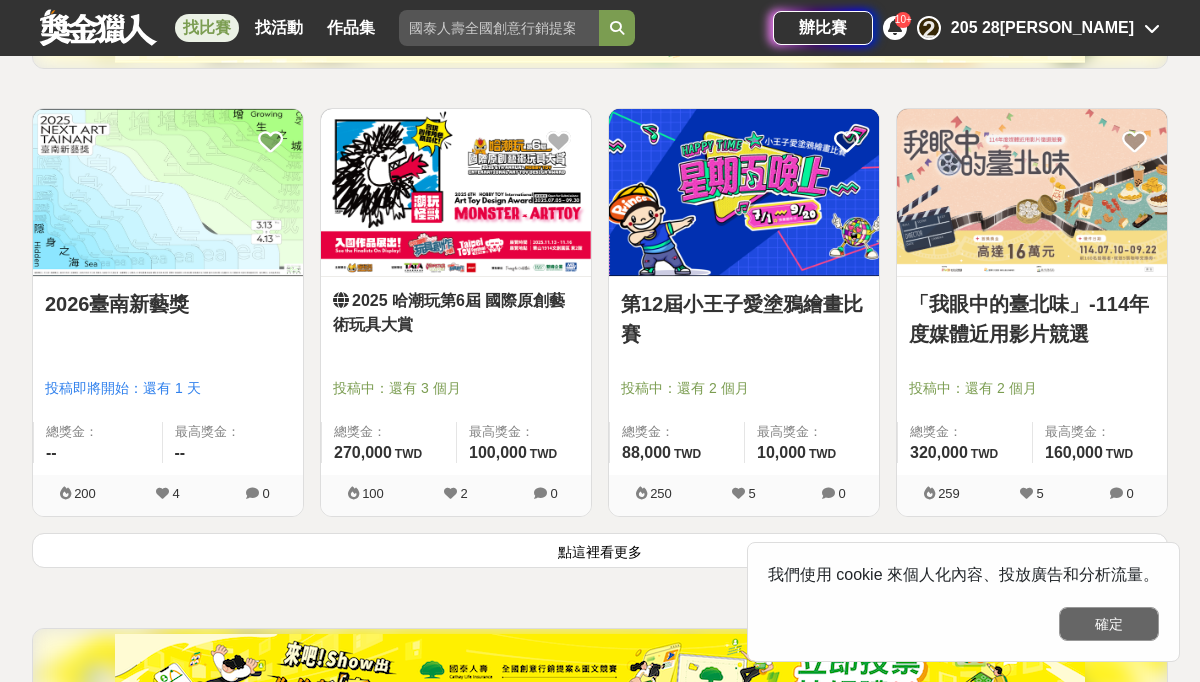 click on "確定" at bounding box center [1109, 624] 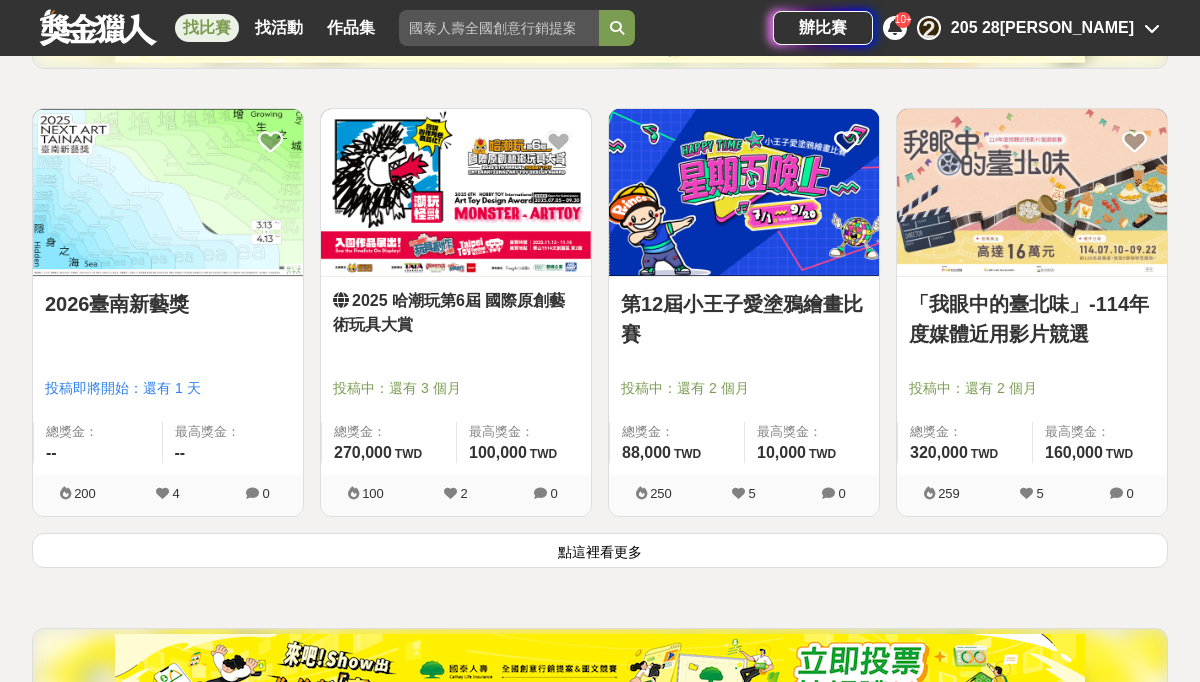 click on "點這裡看更多" at bounding box center (600, 550) 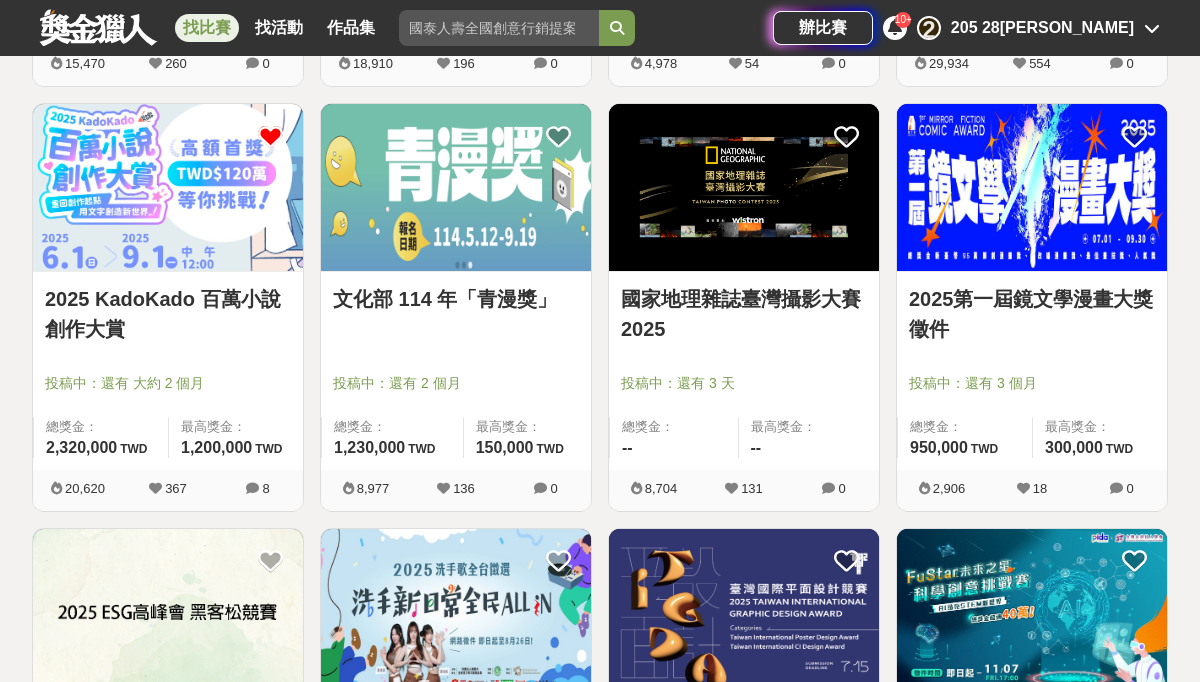 scroll, scrollTop: 1196, scrollLeft: 0, axis: vertical 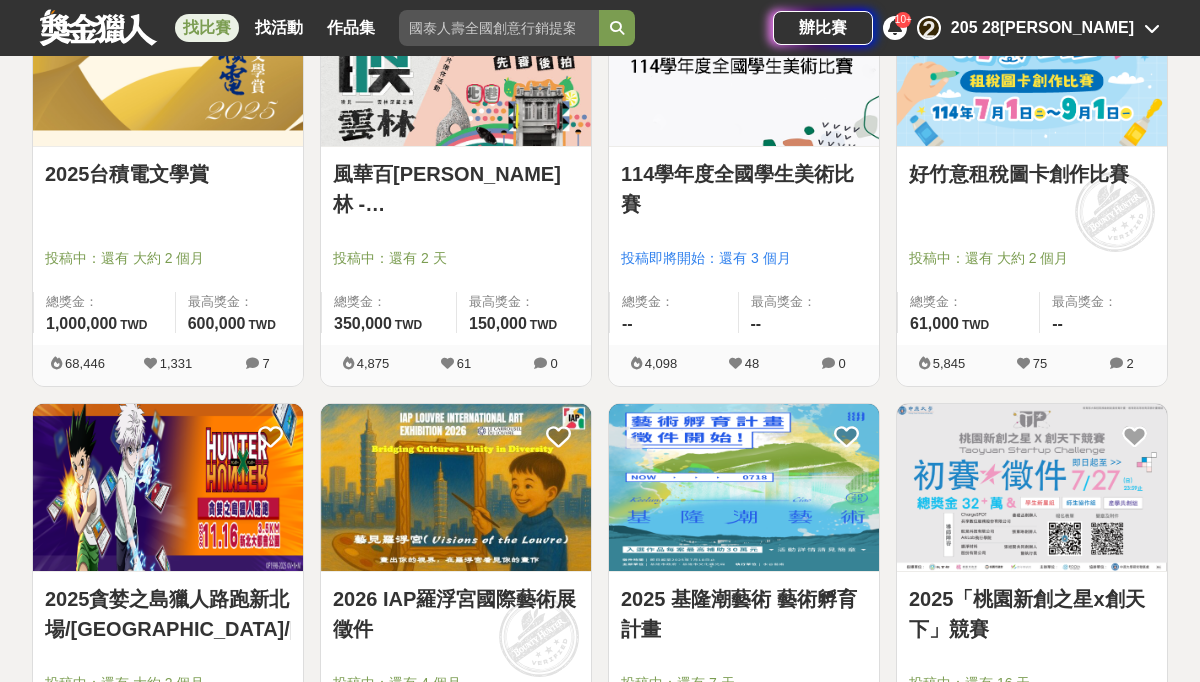 click at bounding box center [168, 487] 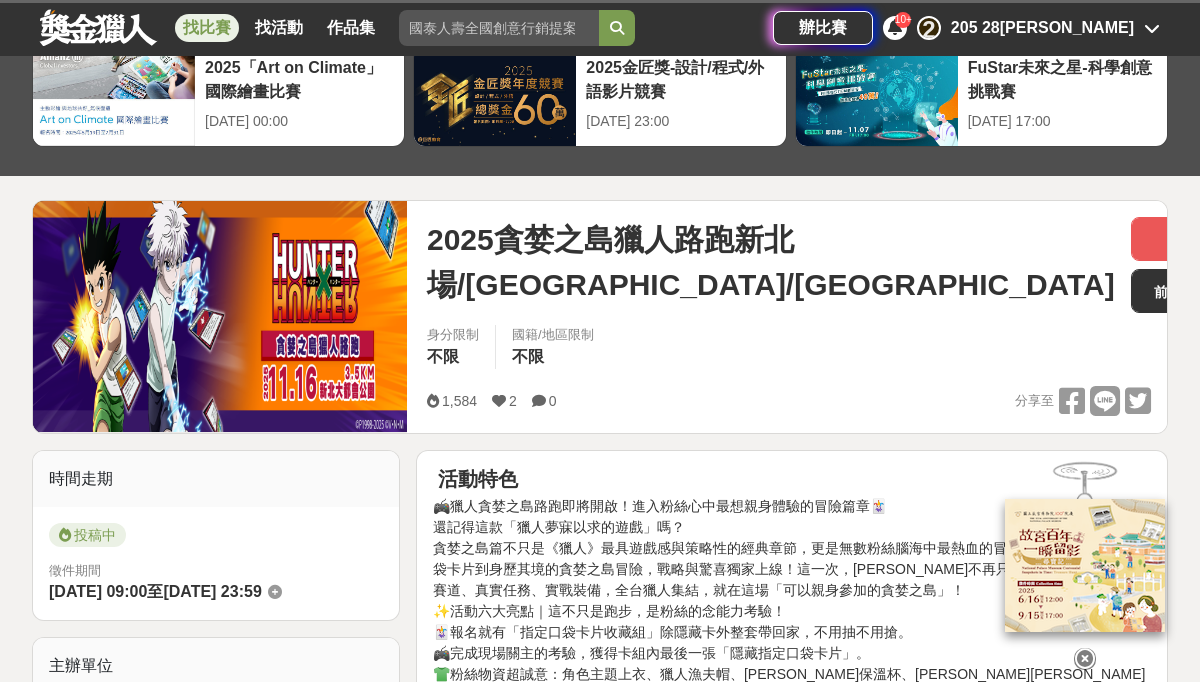 scroll, scrollTop: 109, scrollLeft: 0, axis: vertical 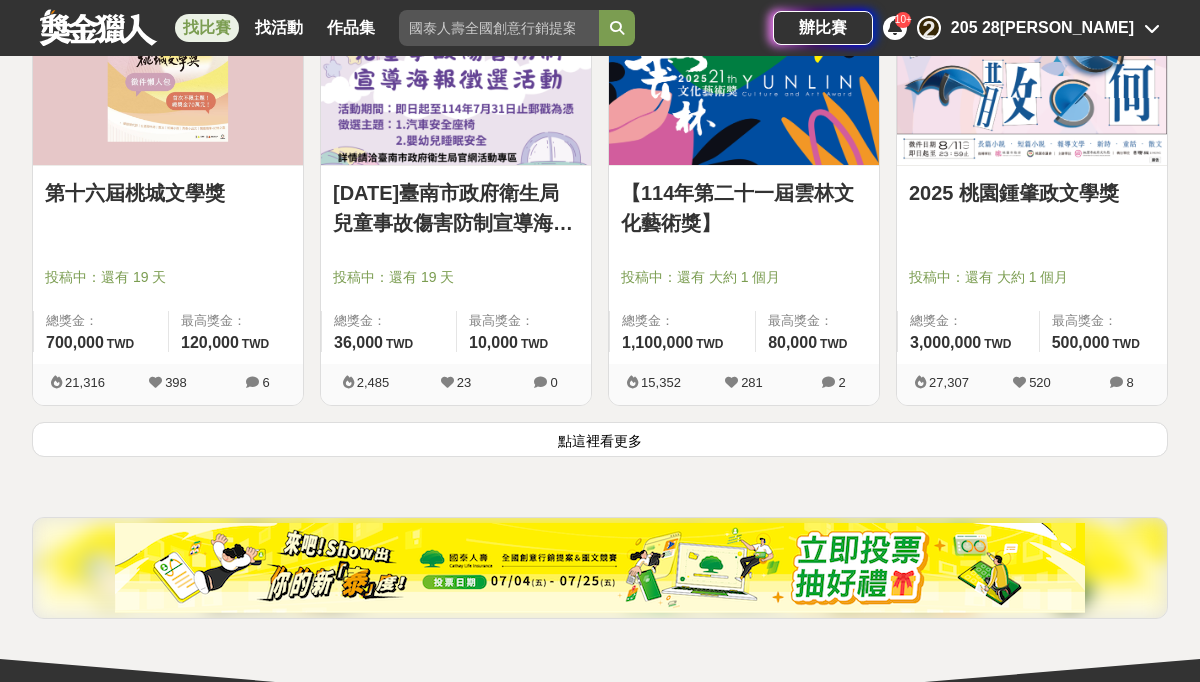 click on "點這裡看更多" at bounding box center (600, 439) 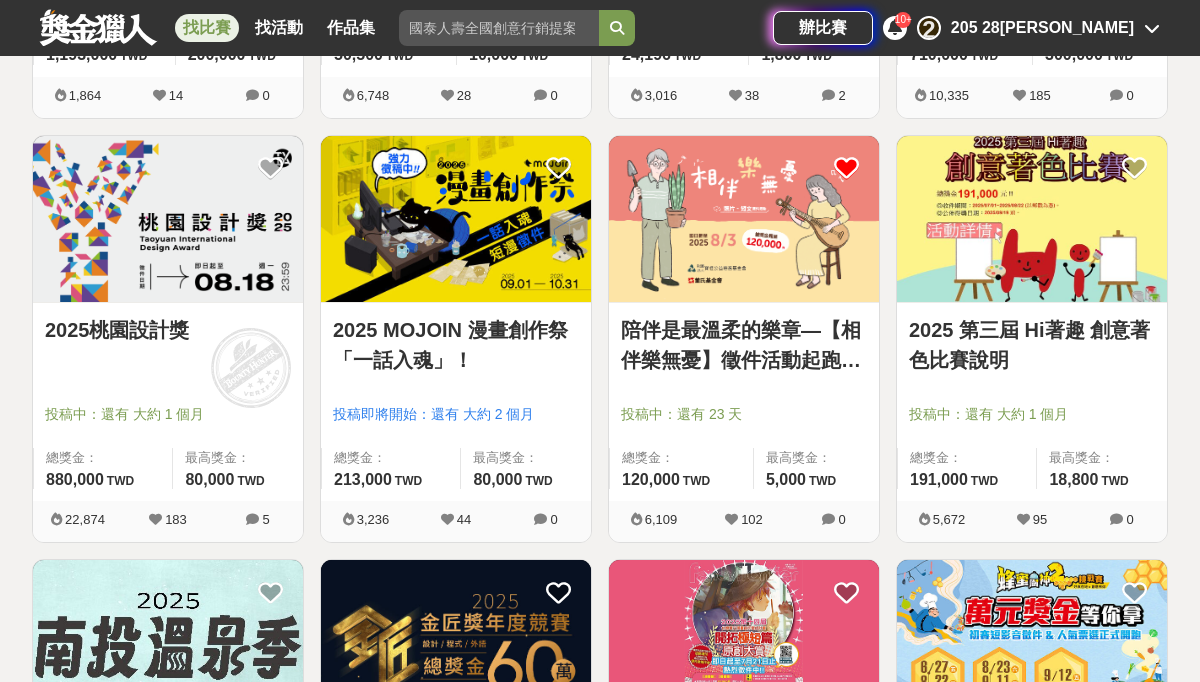 scroll, scrollTop: 4126, scrollLeft: 0, axis: vertical 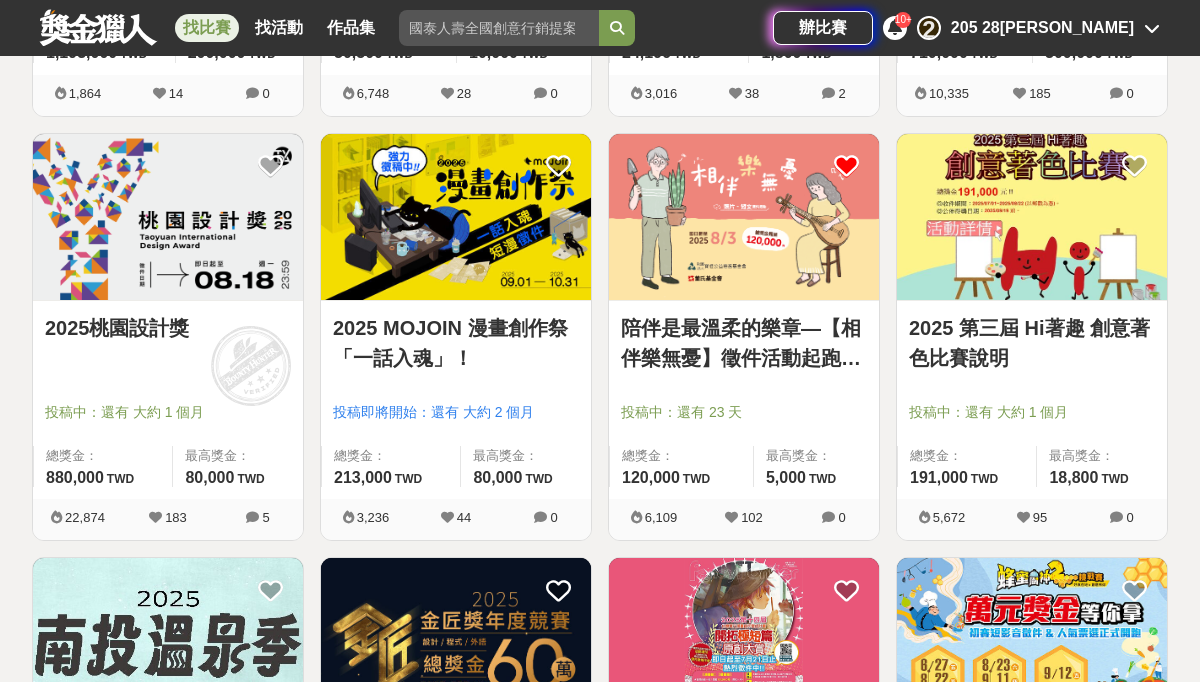 click on "陪伴是最溫柔的樂章—【相伴樂無憂】徵件活動起跑，邀你分享樂齡的每一刻" at bounding box center (744, 343) 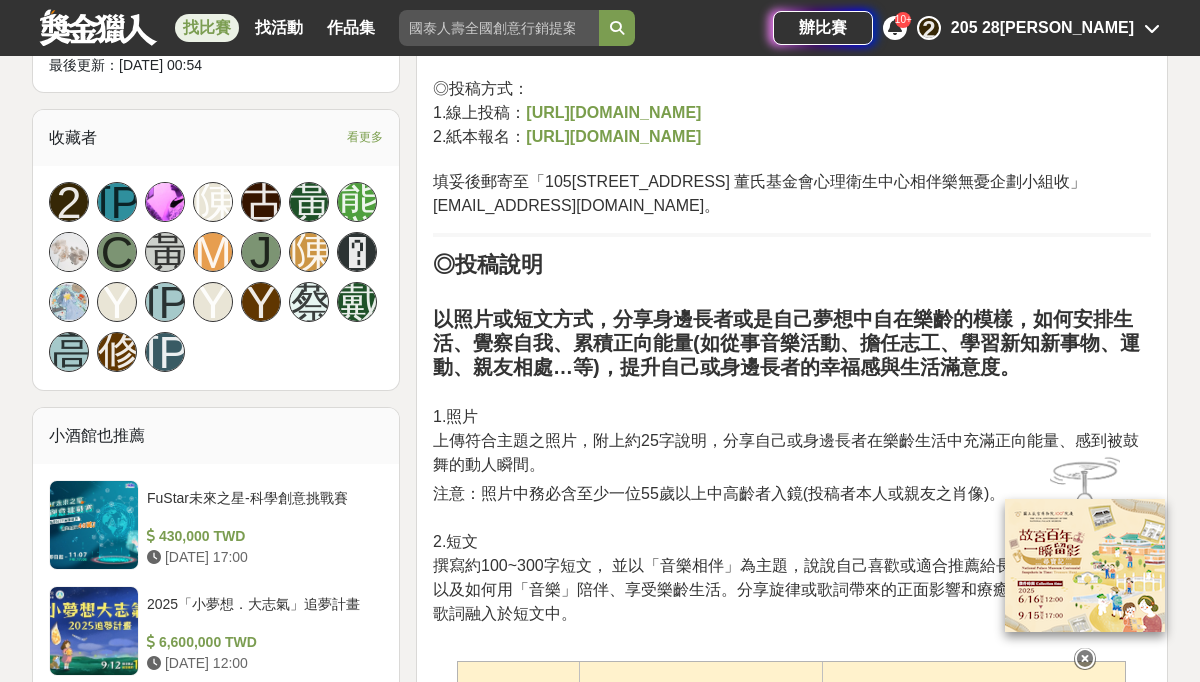 scroll, scrollTop: 1270, scrollLeft: 0, axis: vertical 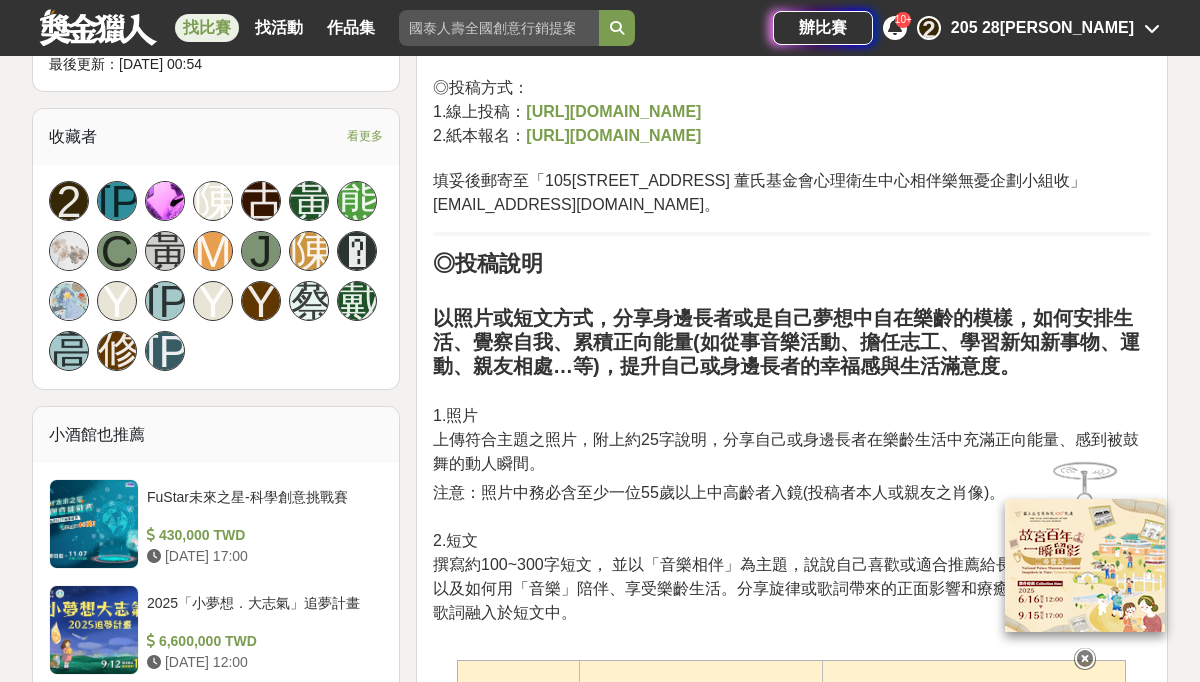 click on "以照片或短文方式，分享身邊長者或是自己夢想中自在樂齡的模樣，如何安排生活、覺察自我、累積正向能量(如從事音樂活動、擔任志工、學習新知新事物、運動、親友相處…等)，提升自己或身邊長者的幸福感與生活滿意度。" at bounding box center [786, 342] 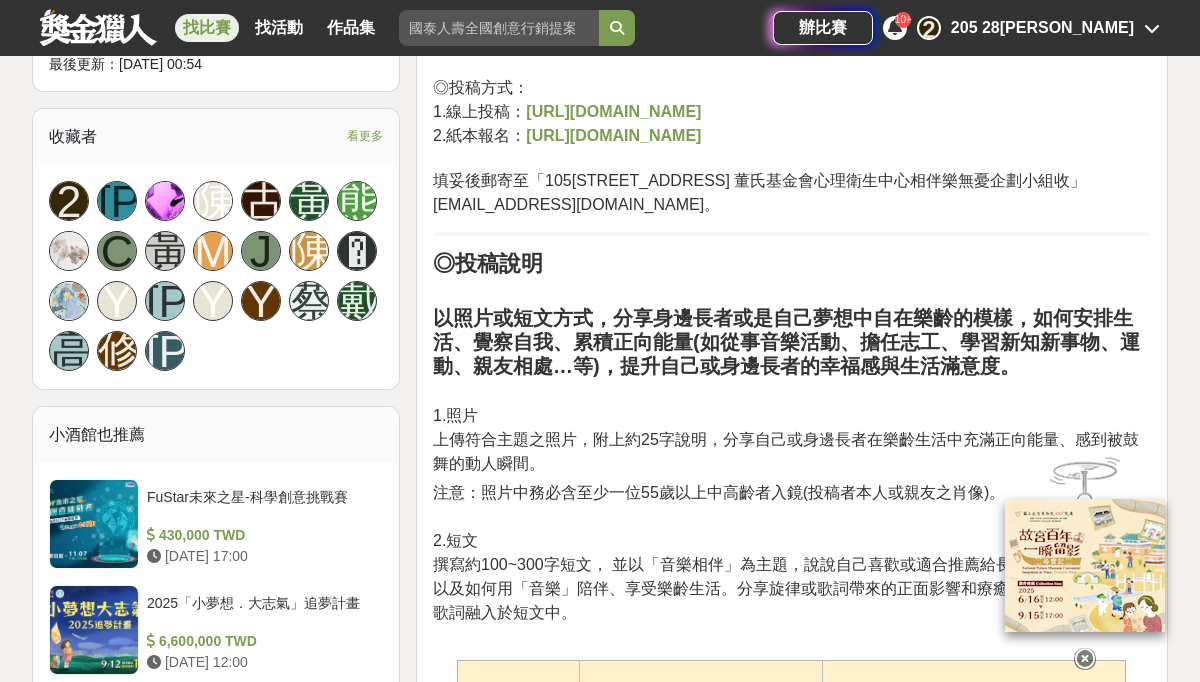 click on "以照片或短文方式，分享身邊長者或是自己夢想中自在樂齡的模樣，如何安排生活、覺察自我、累積正向能量(如從事音樂活動、擔任志工、學習新知新事物、運動、親友相處…等)，提升自己或身邊長者的幸福感與生活滿意度。" at bounding box center (786, 342) 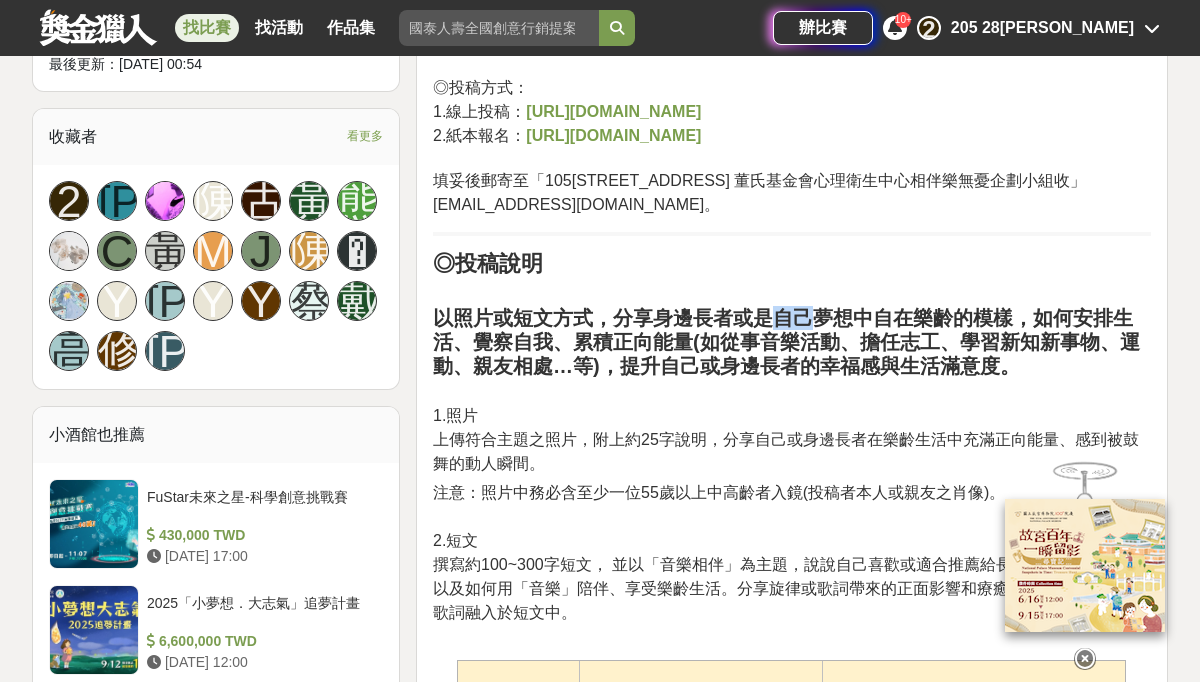 click on "以照片或短文方式，分享身邊長者或是自己夢想中自在樂齡的模樣，如何安排生活、覺察自我、累積正向能量(如從事音樂活動、擔任志工、學習新知新事物、運動、親友相處…等)，提升自己或身邊長者的幸福感與生活滿意度。" at bounding box center (786, 342) 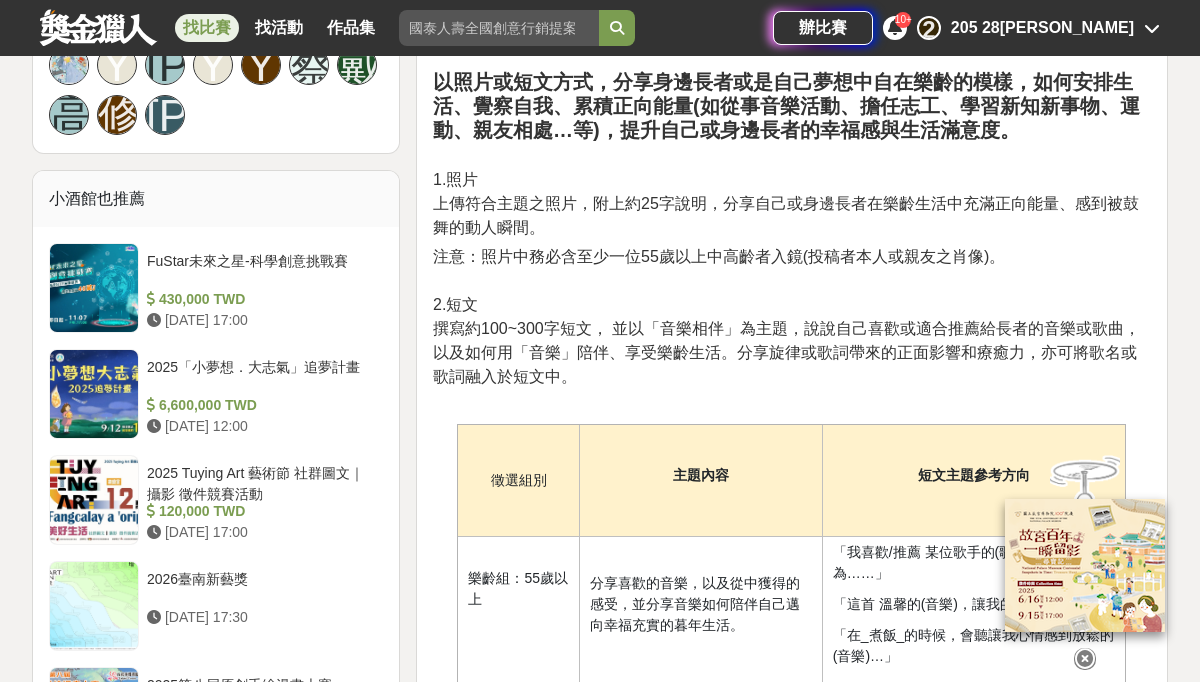 scroll, scrollTop: 1514, scrollLeft: 0, axis: vertical 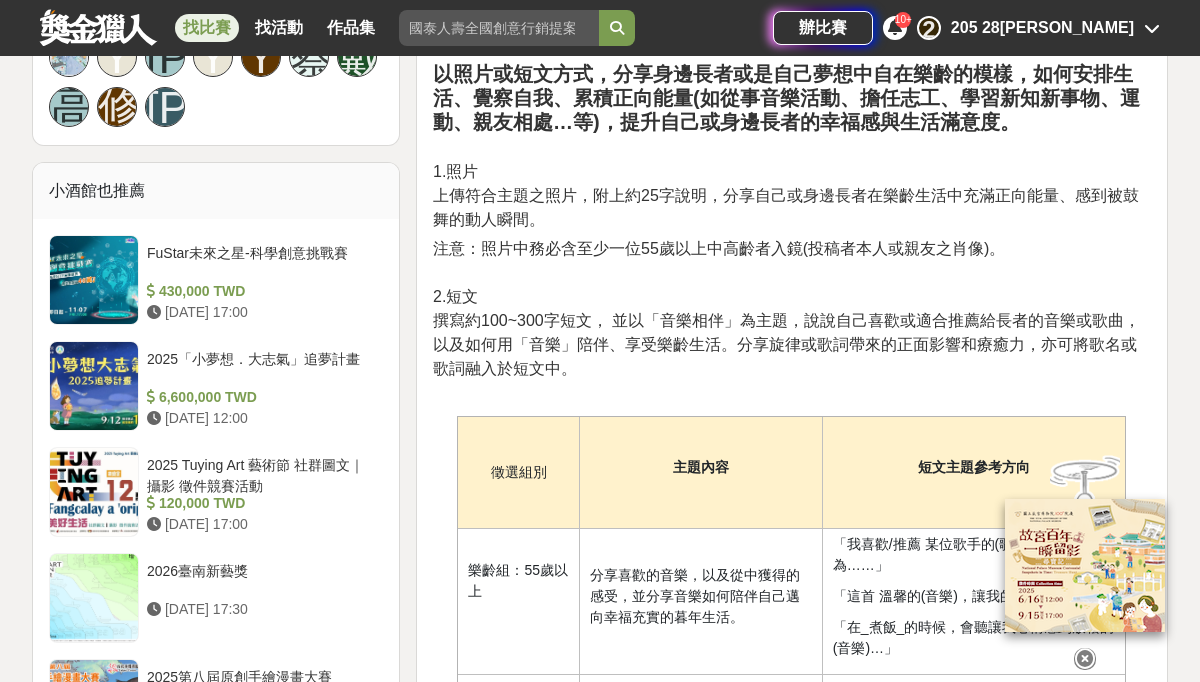 drag, startPoint x: 788, startPoint y: 230, endPoint x: 875, endPoint y: 220, distance: 87.57283 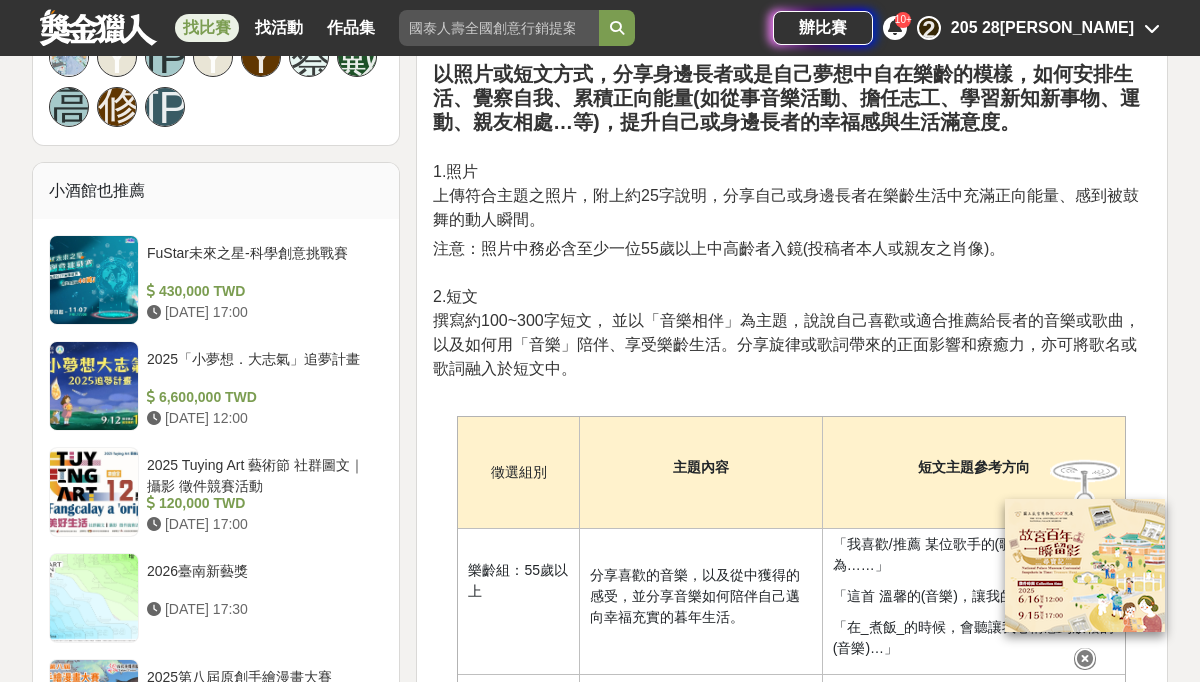 click on "以照片或短文方式，分享身邊長者或是自己夢想中自在樂齡的模樣，如何安排生活、覺察自我、累積正向能量(如從事音樂活動、擔任志工、學習新知新事物、運動、親友相處…等)，提升自己或身邊長者的幸福感與生活滿意度。 1.照片 上傳符合主題之照片，附上約25字說明，分享自己或身邊長者在樂齡生活中充滿正向能量、感到被鼓舞的動人瞬間。" at bounding box center [792, 134] 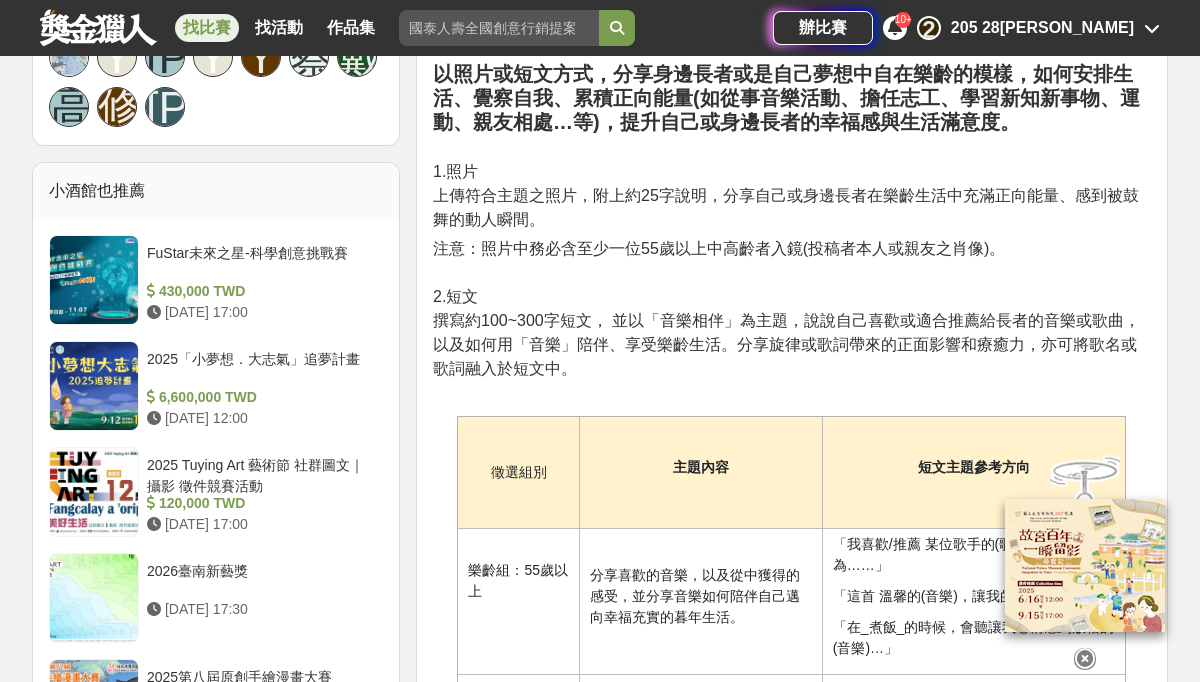 click on "以照片或短文方式，分享身邊長者或是自己夢想中自在樂齡的模樣，如何安排生活、覺察自我、累積正向能量(如從事音樂活動、擔任志工、學習新知新事物、運動、親友相處…等)，提升自己或身邊長者的幸福感與生活滿意度。 1.照片 上傳符合主題之照片，附上約25字說明，分享自己或身邊長者在樂齡生活中充滿正向能量、感到被鼓舞的動人瞬間。" at bounding box center (792, 134) 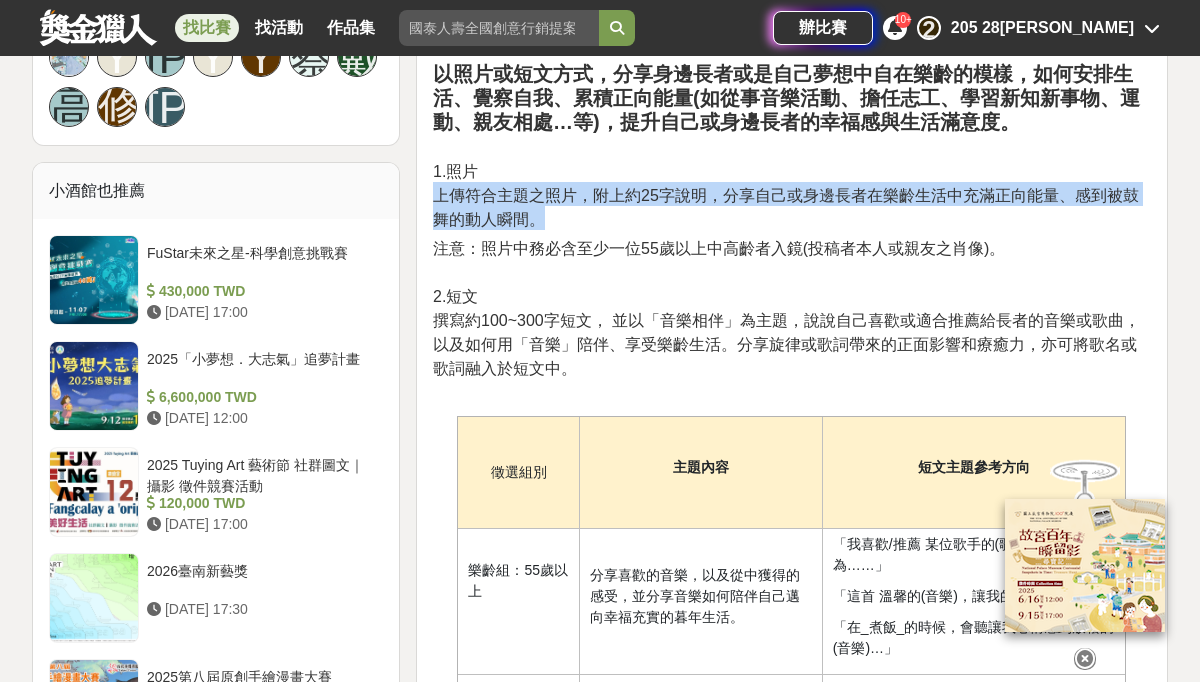 click on "以照片或短文方式，分享身邊長者或是自己夢想中自在樂齡的模樣，如何安排生活、覺察自我、累積正向能量(如從事音樂活動、擔任志工、學習新知新事物、運動、親友相處…等)，提升自己或身邊長者的幸福感與生活滿意度。 1.照片 上傳符合主題之照片，附上約25字說明，分享自己或身邊長者在樂齡生活中充滿正向能量、感到被鼓舞的動人瞬間。" at bounding box center (792, 134) 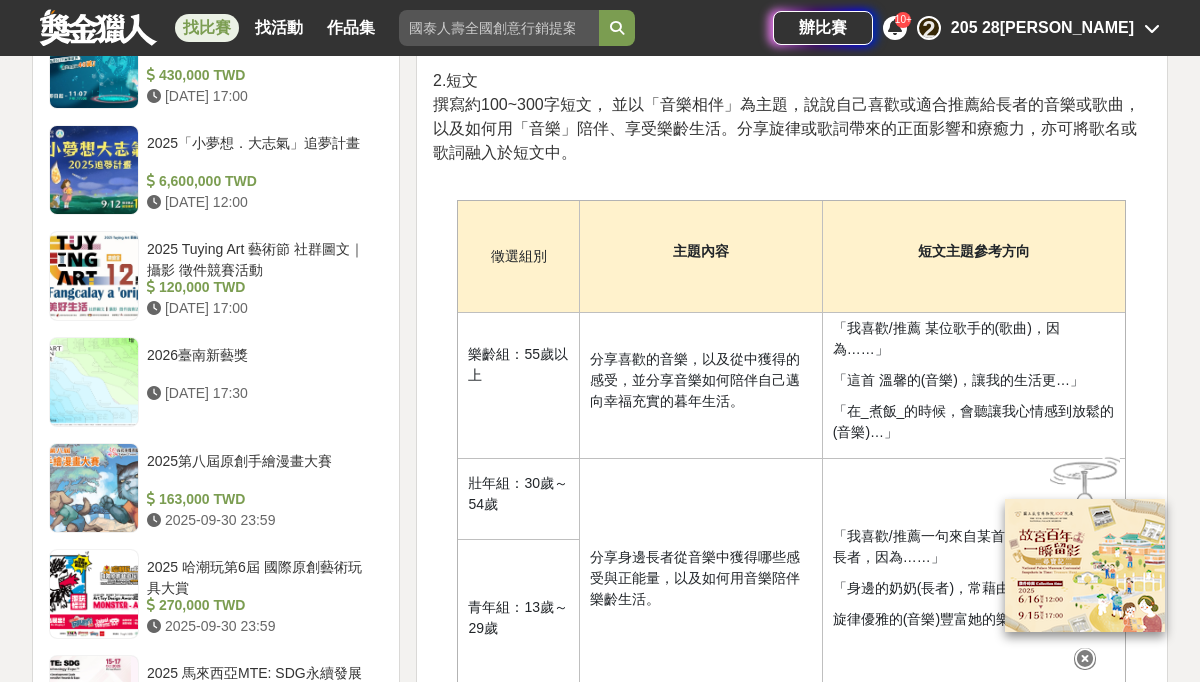 scroll, scrollTop: 1733, scrollLeft: 0, axis: vertical 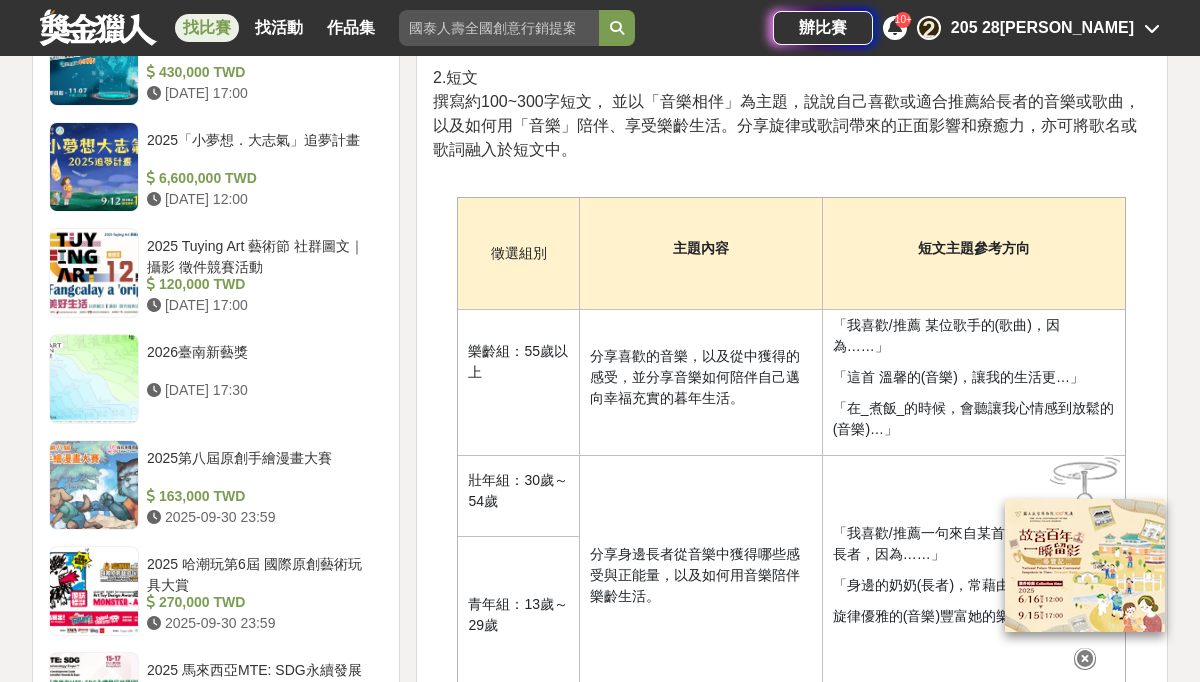 click on "樂齡組：55歲以上" at bounding box center (518, 383) 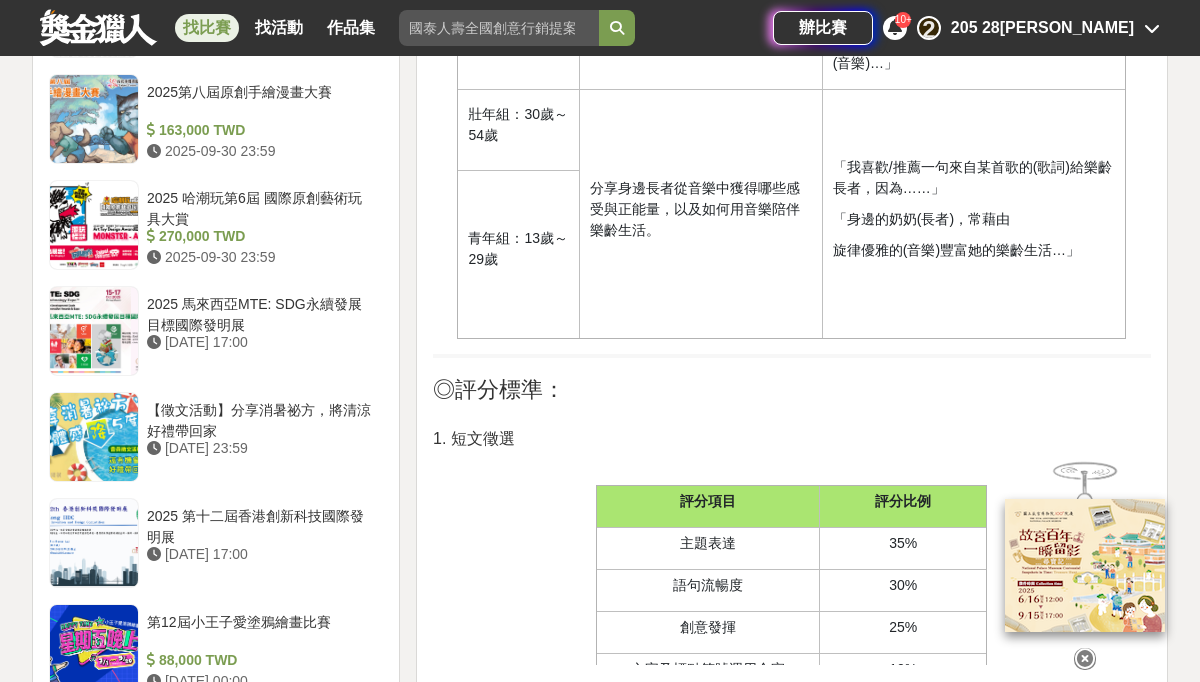scroll, scrollTop: 2097, scrollLeft: 0, axis: vertical 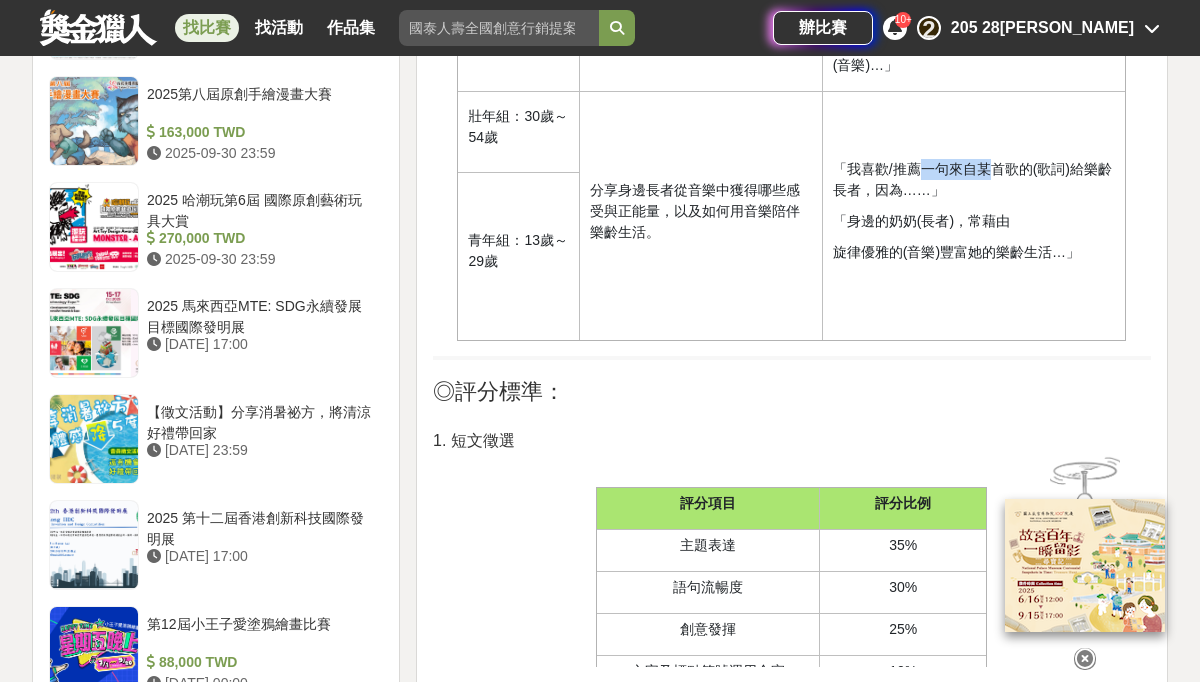 drag, startPoint x: 919, startPoint y: 164, endPoint x: 984, endPoint y: 168, distance: 65.12296 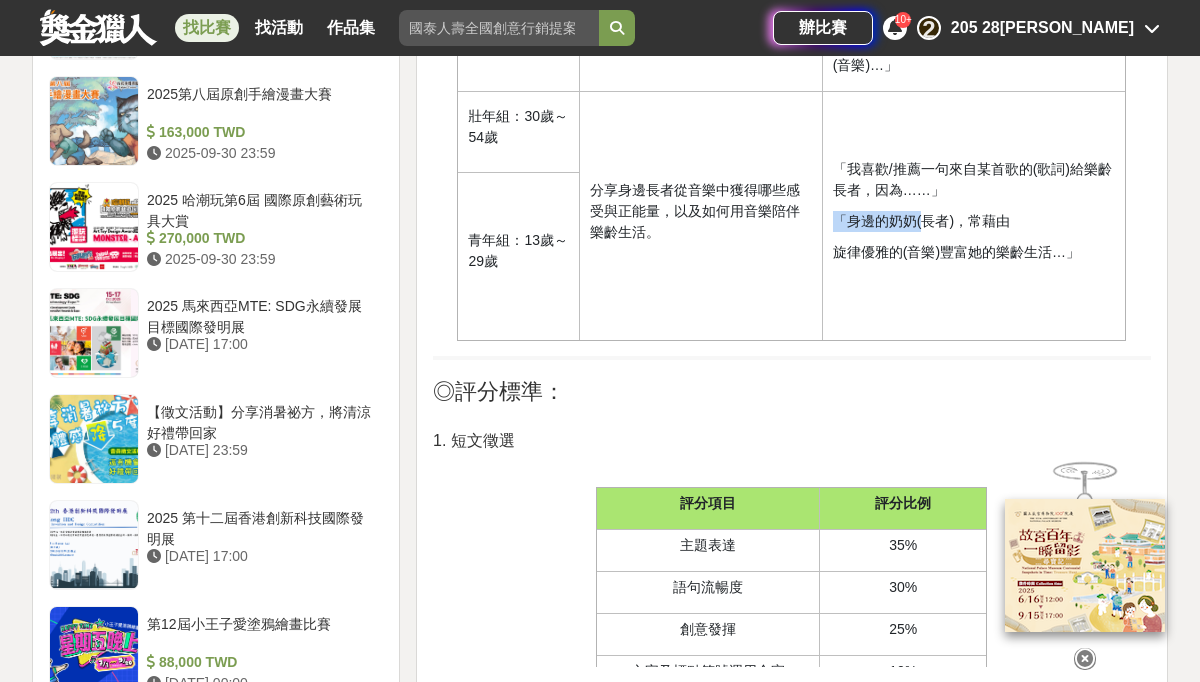 drag, startPoint x: 990, startPoint y: 200, endPoint x: 917, endPoint y: 216, distance: 74.73286 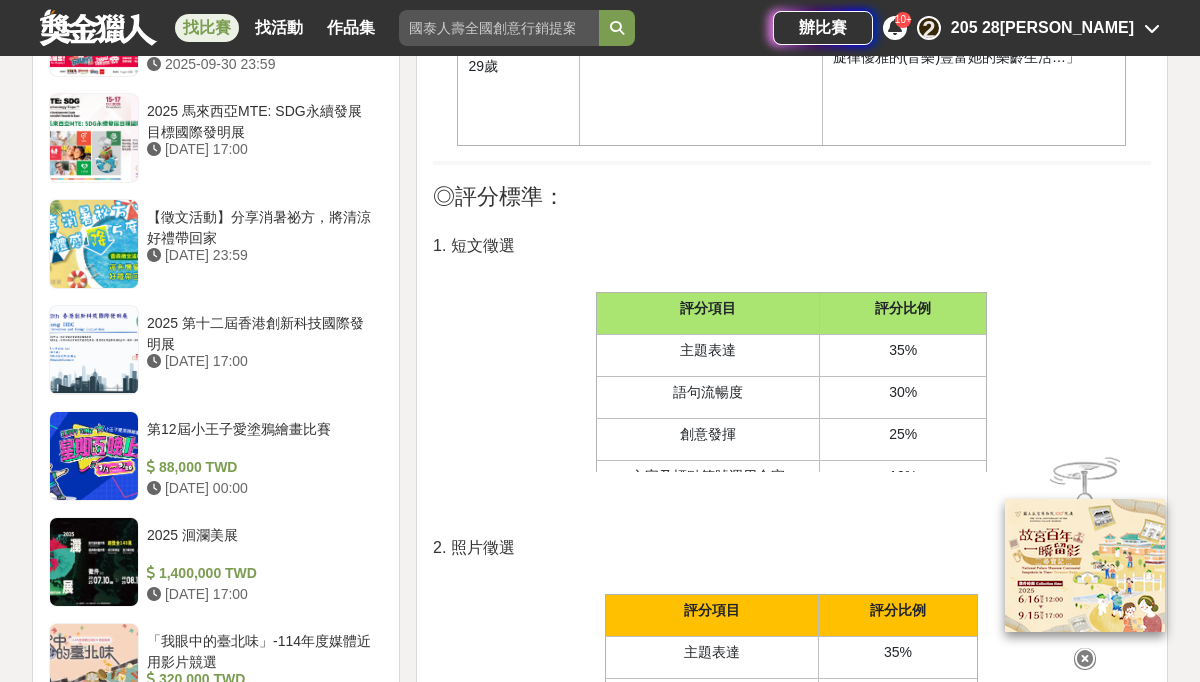 scroll, scrollTop: 2293, scrollLeft: 0, axis: vertical 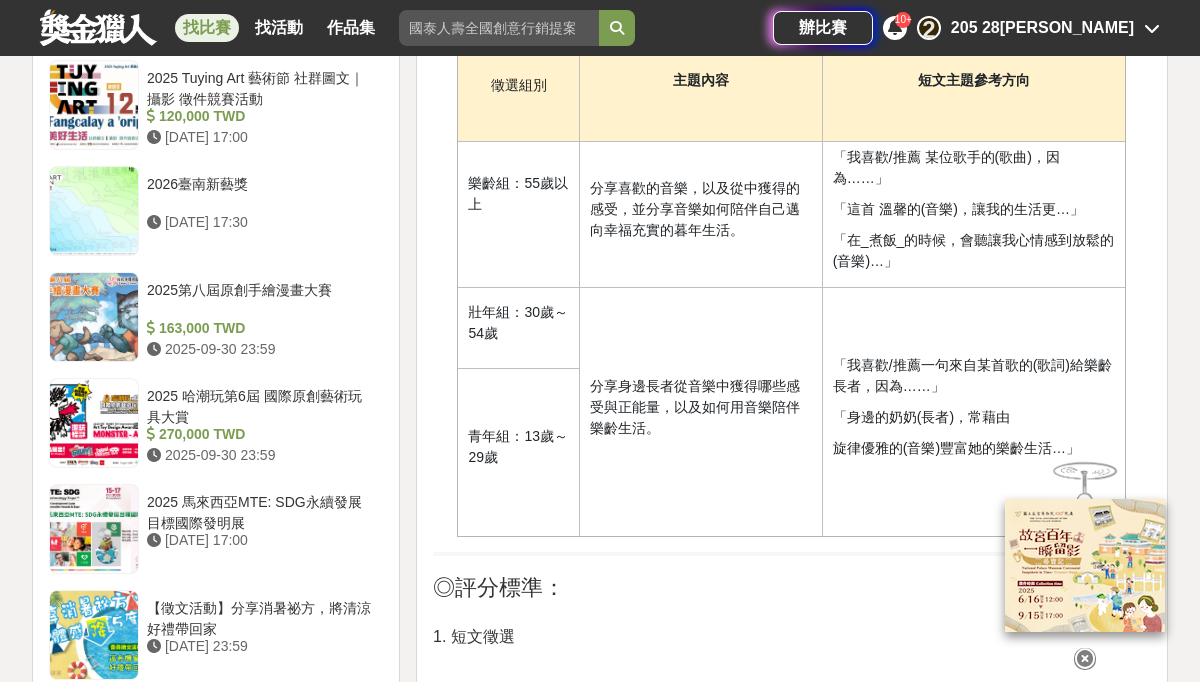 click on "「我喜歡/推薦一句來自某首歌的(歌詞)給樂齡長者，因為……」" at bounding box center (974, 376) 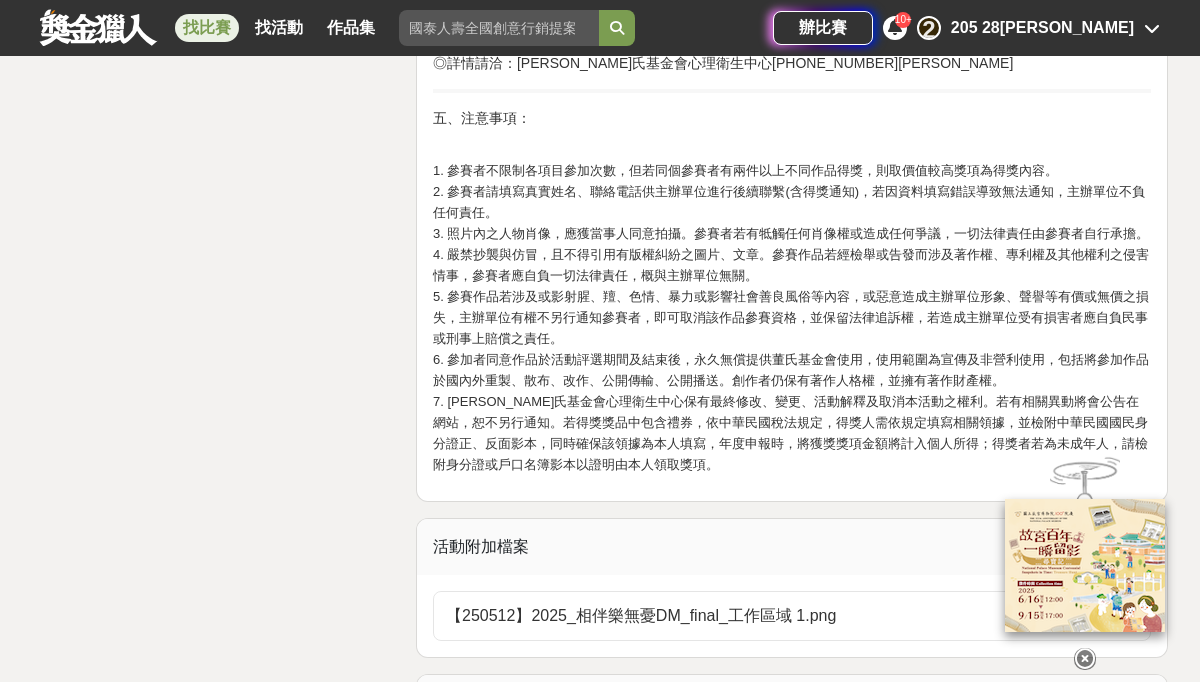 scroll, scrollTop: 4024, scrollLeft: 0, axis: vertical 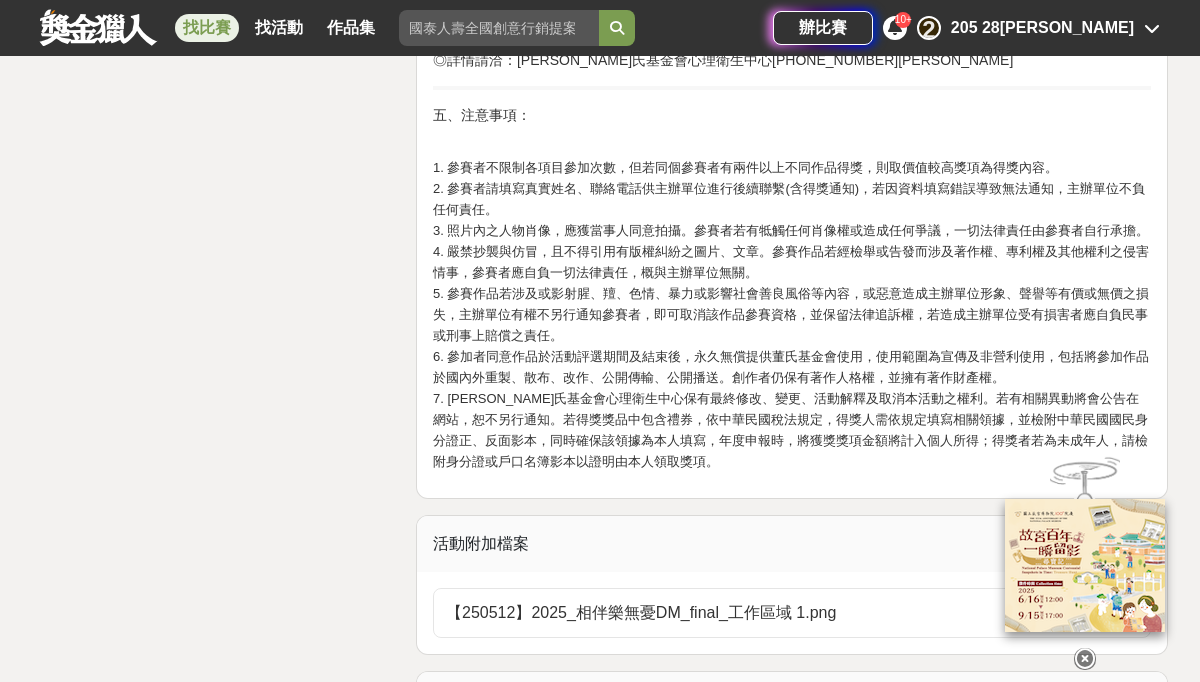 click on "五、注意事項：" at bounding box center (792, 126) 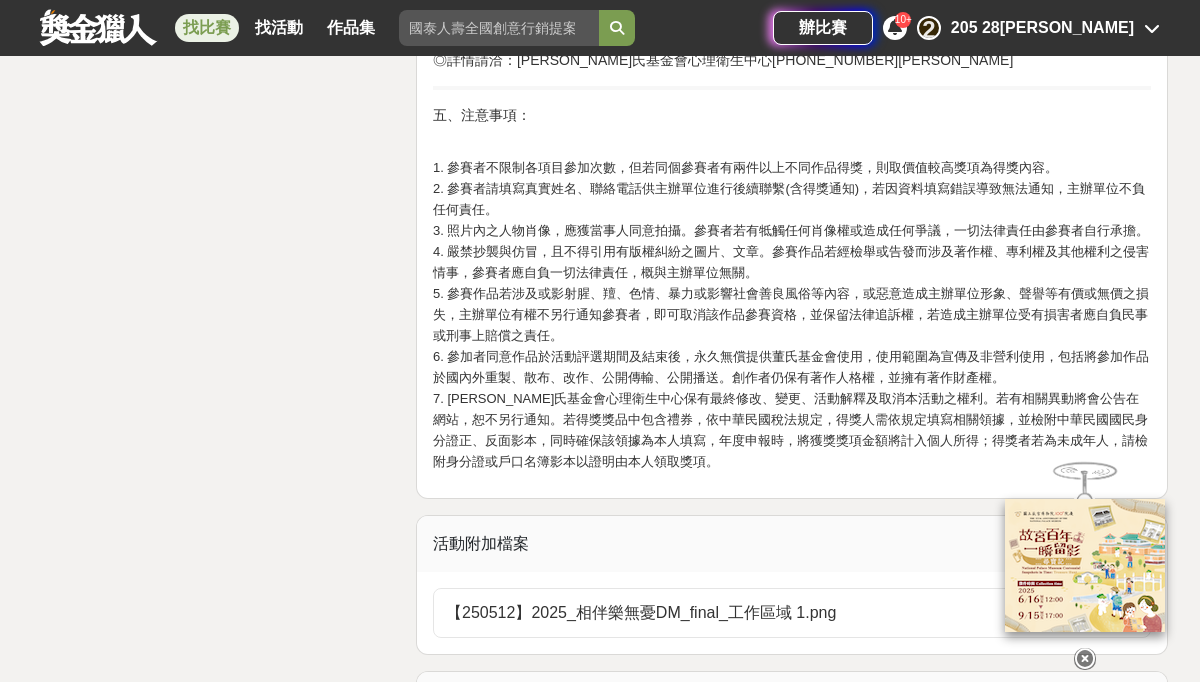 click on "2. 參賽者請填寫真實姓名、聯絡電話供主辦單位進行後續聯繫(含得獎通知)，若因資料填寫錯誤導致無法通知，主辦單位不負任何責任。" at bounding box center [789, 199] 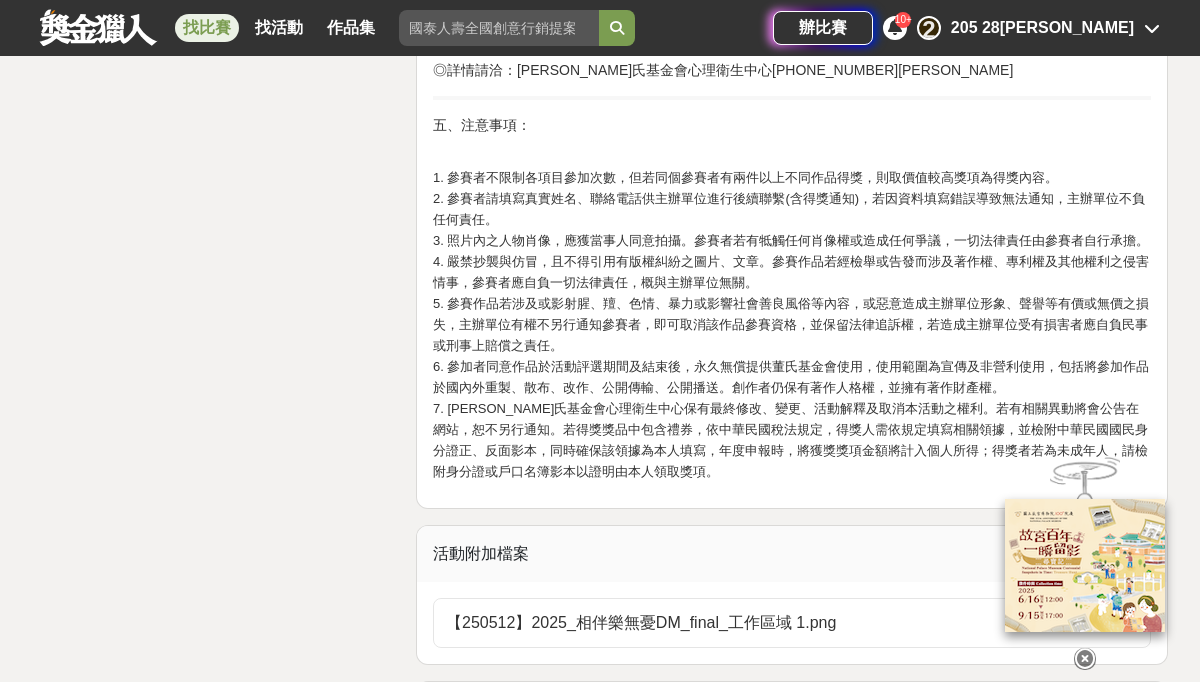 scroll, scrollTop: 4015, scrollLeft: 0, axis: vertical 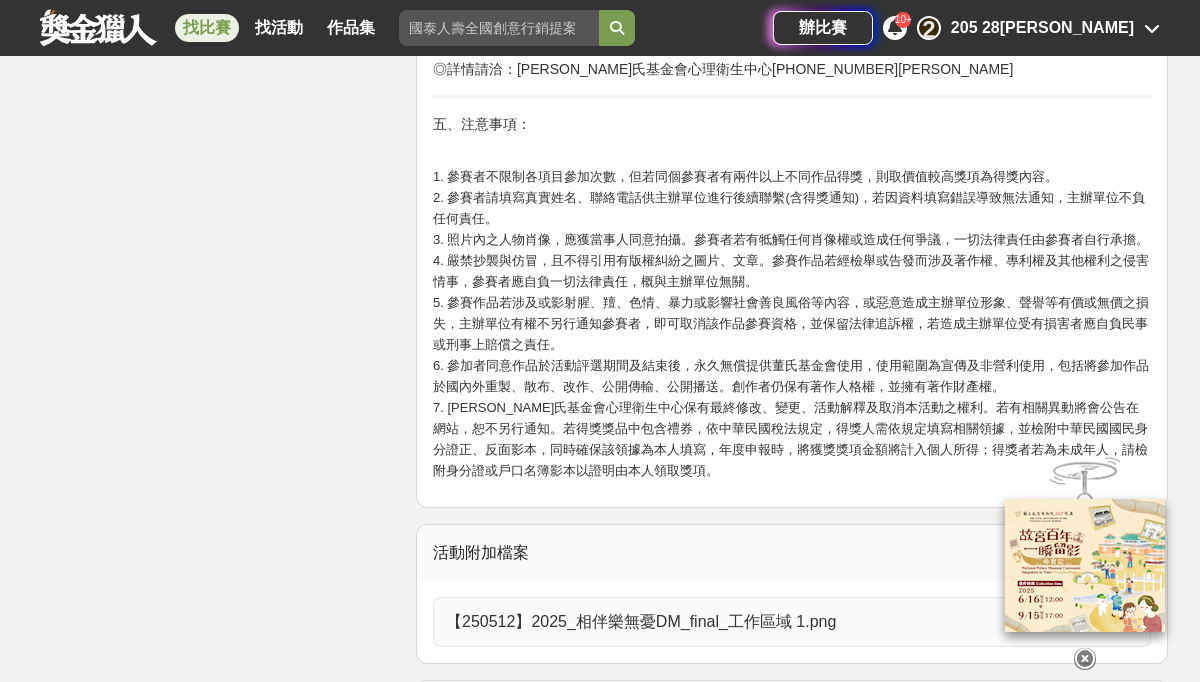 click on "【250512】2025_相伴樂無憂DM_final_工作區域 1.png" at bounding box center (792, 622) 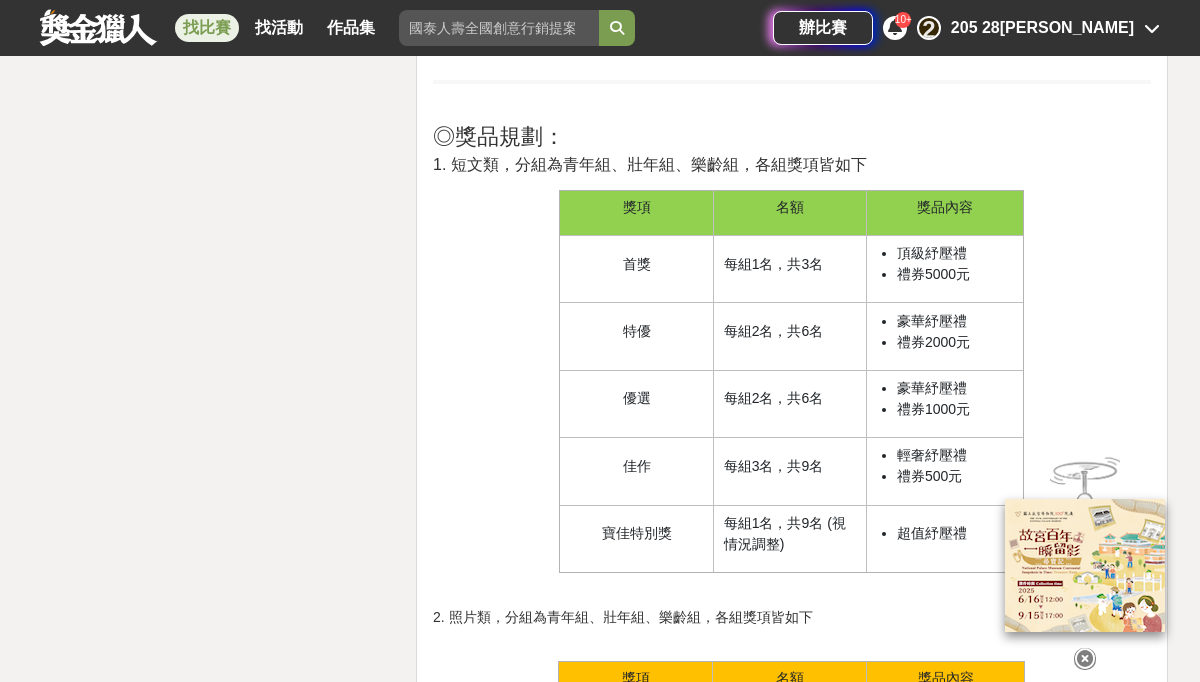 scroll, scrollTop: 2632, scrollLeft: 0, axis: vertical 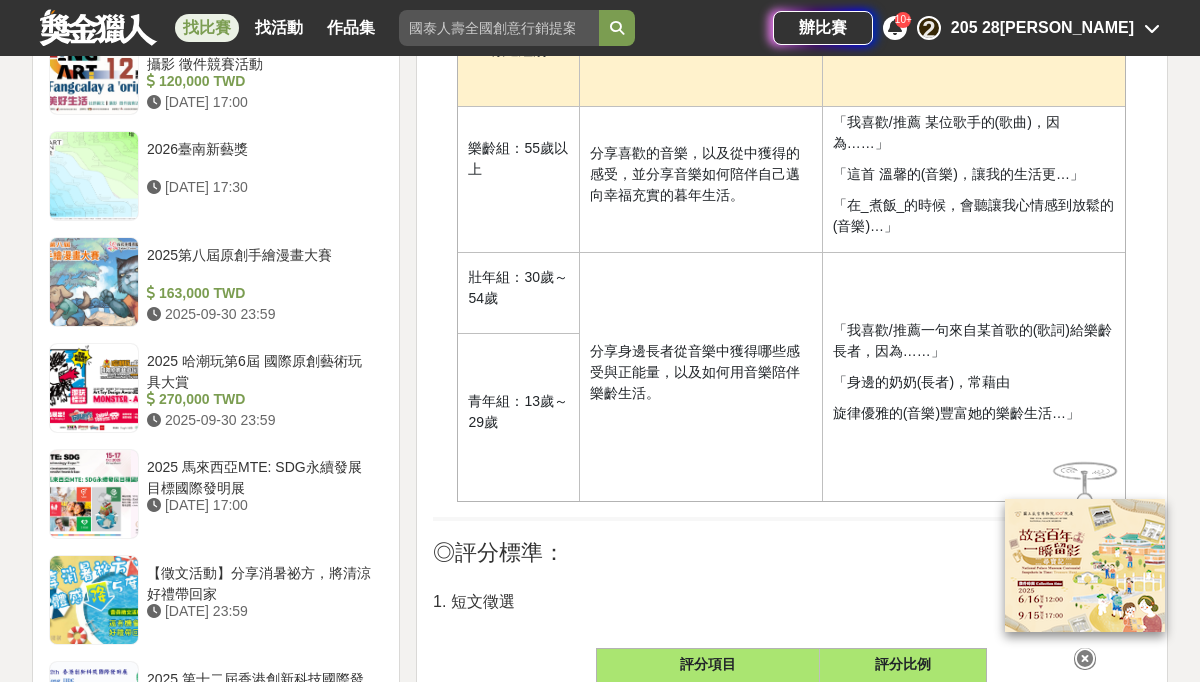 click on "「我喜歡/推薦一句來自某首歌的(歌詞)給樂齡長者，因為……」" at bounding box center [974, 341] 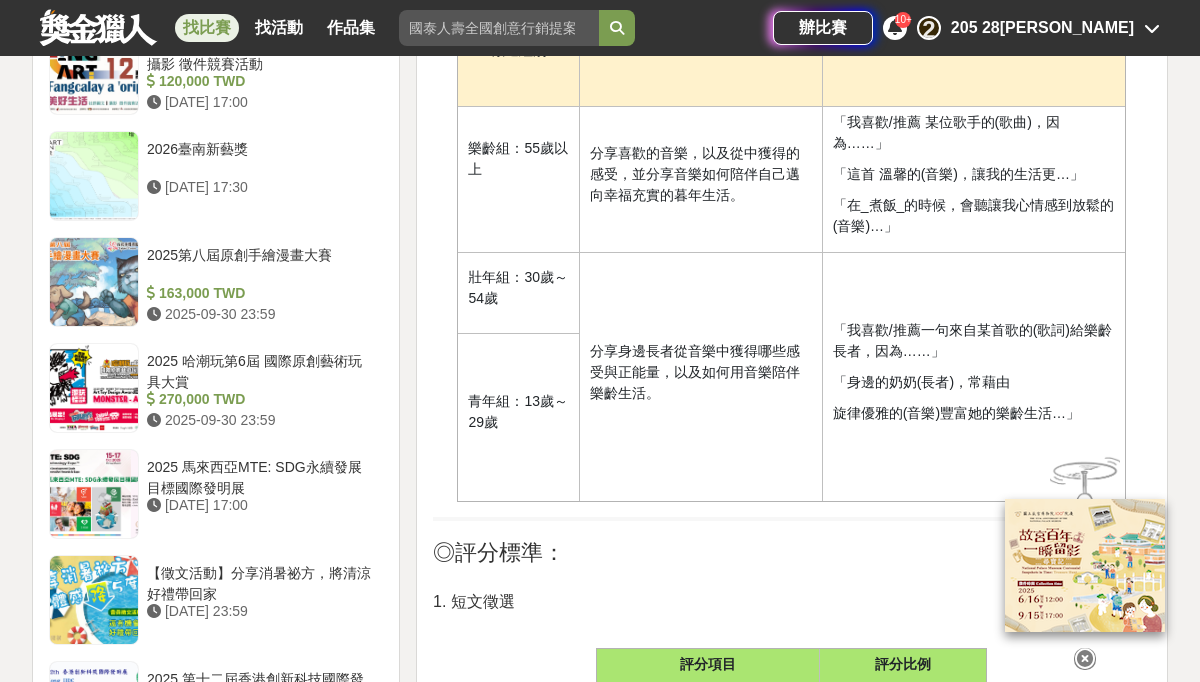 click on "「我喜歡/推薦一句來自某首歌的(歌詞)給樂齡長者，因為……」" at bounding box center [974, 341] 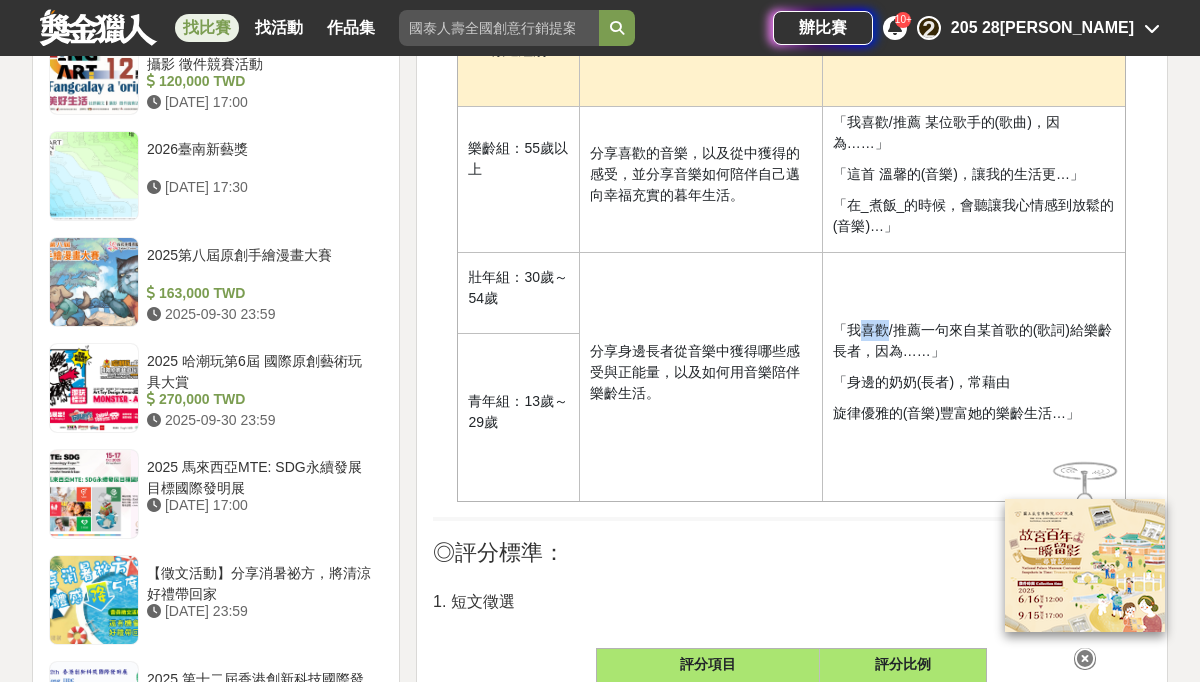 click on "「我喜歡/推薦一句來自某首歌的(歌詞)給樂齡長者，因為……」" at bounding box center [974, 341] 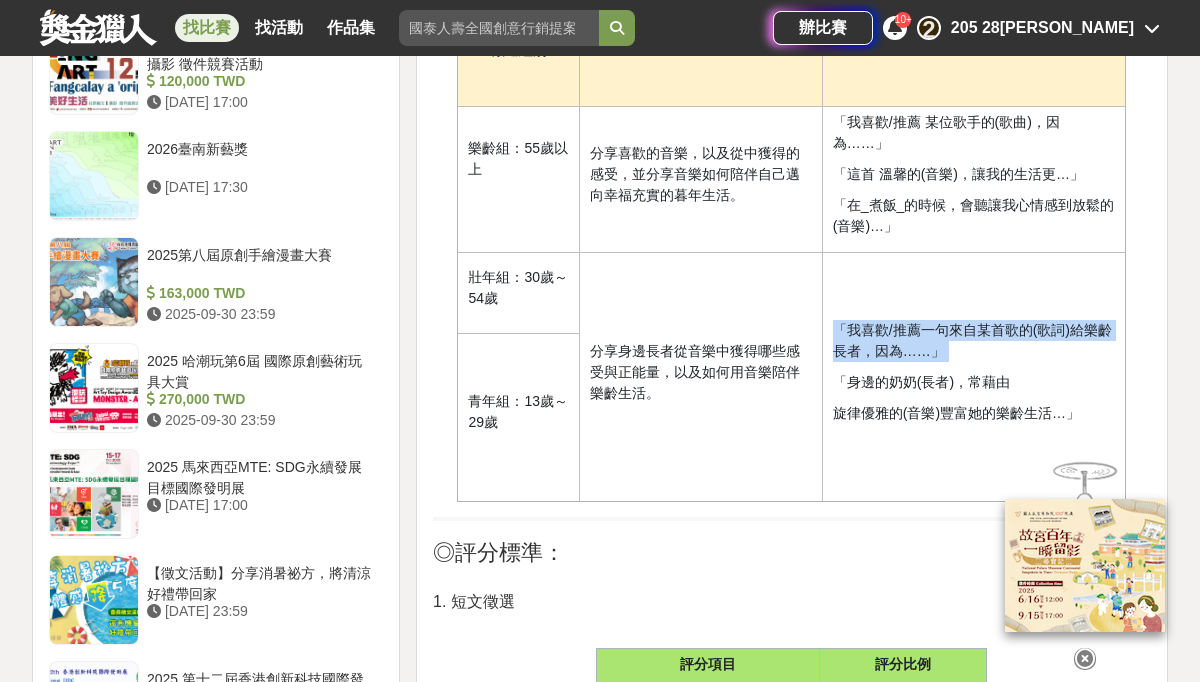 click on "「我喜歡/推薦一句來自某首歌的(歌詞)給樂齡長者，因為……」" at bounding box center (974, 341) 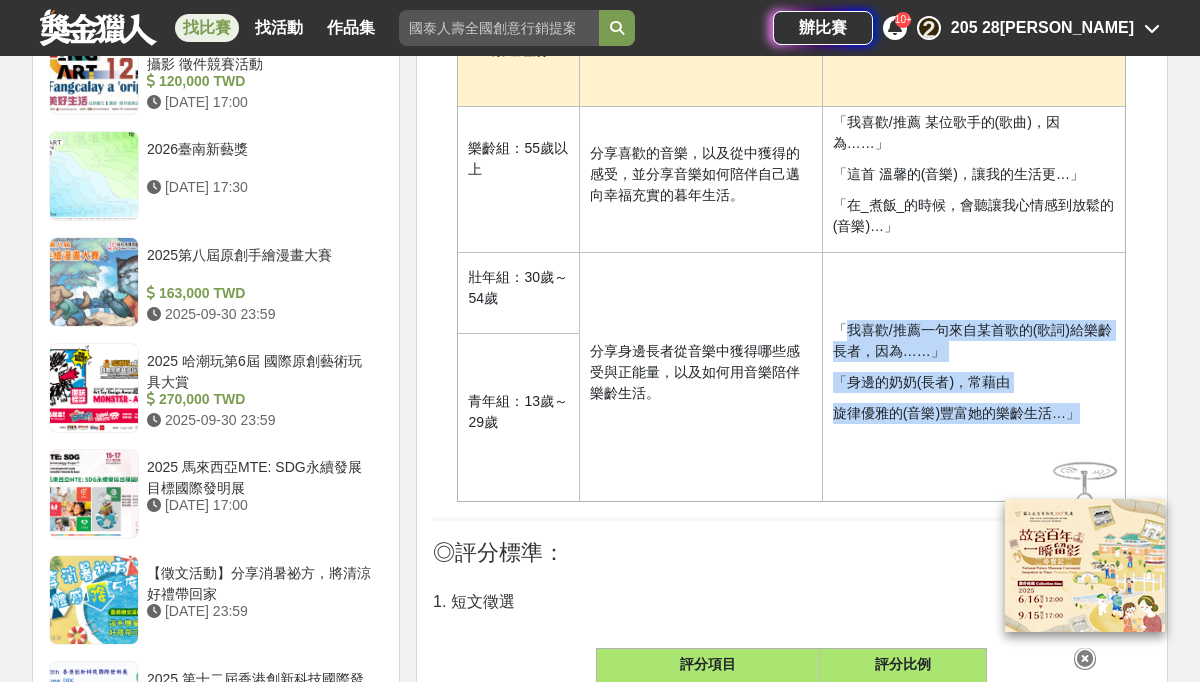 drag, startPoint x: 841, startPoint y: 322, endPoint x: 1092, endPoint y: 408, distance: 265.32434 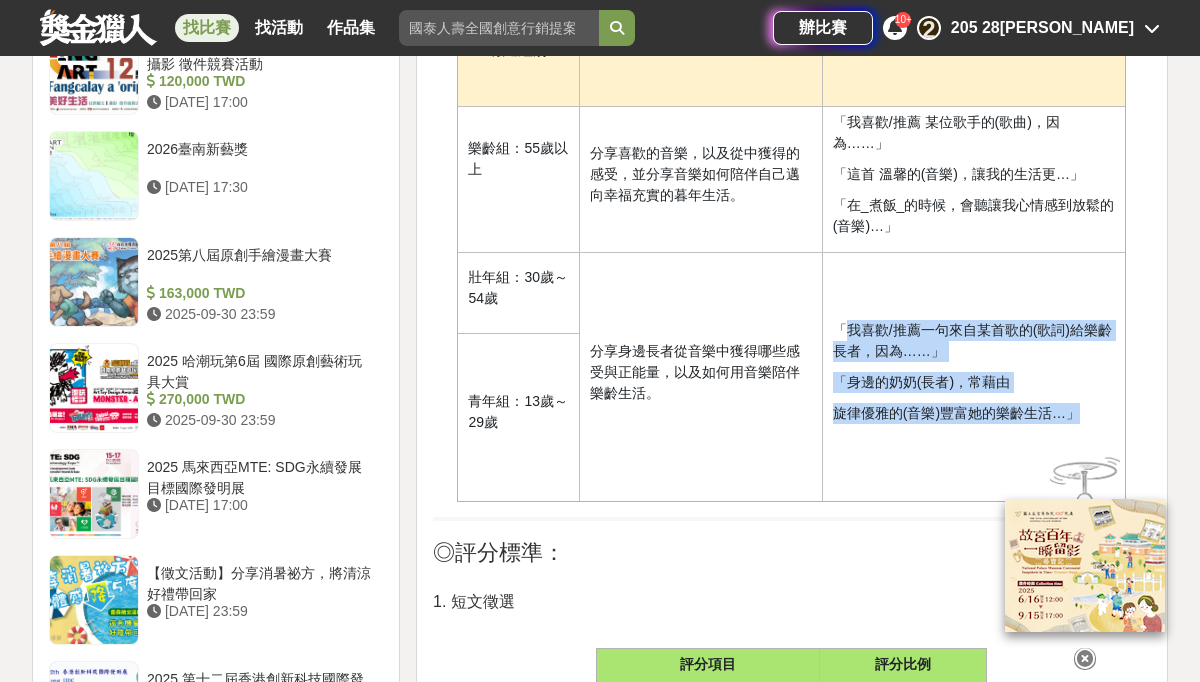copy on "我喜歡/推薦一句來自某首歌的(歌詞)給樂齡長者，因為……」 「身邊的奶奶(長者)，常藉由 旋律優雅的(音樂)豐富她的樂齡生活…」" 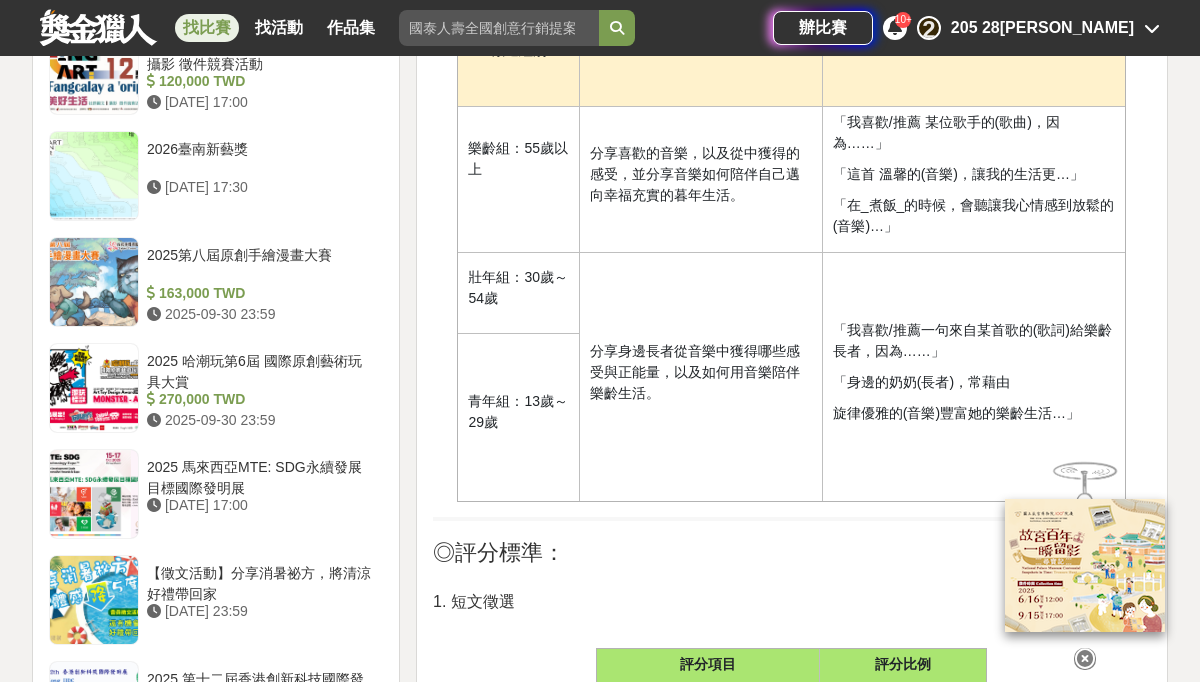 click on "分享身邊長者從音樂中獲得哪些感受與正能量，以及如何用音樂陪伴樂齡生活。" at bounding box center (700, 377) 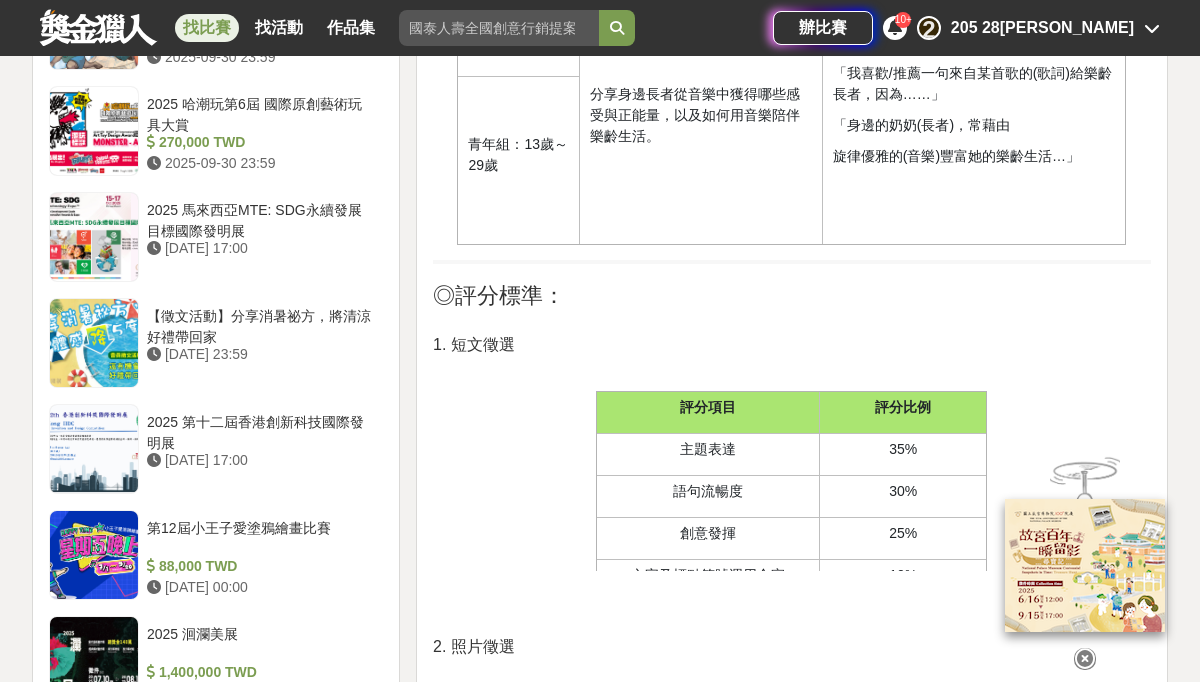scroll, scrollTop: 2259, scrollLeft: 0, axis: vertical 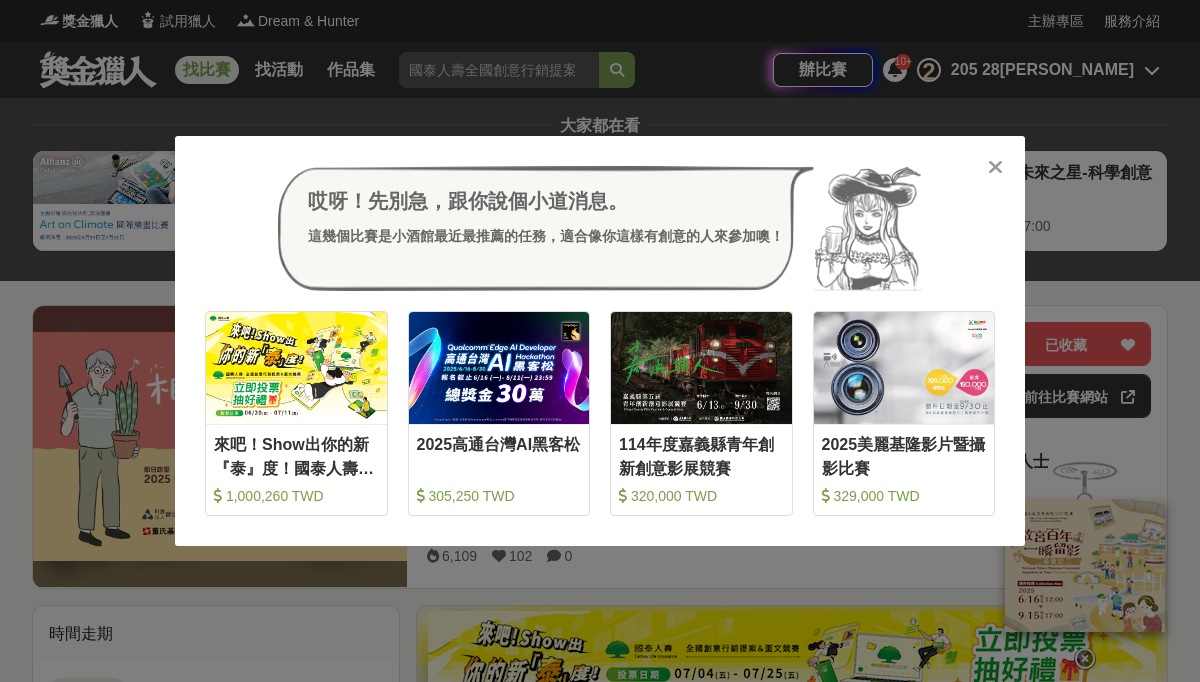 click at bounding box center [995, 167] 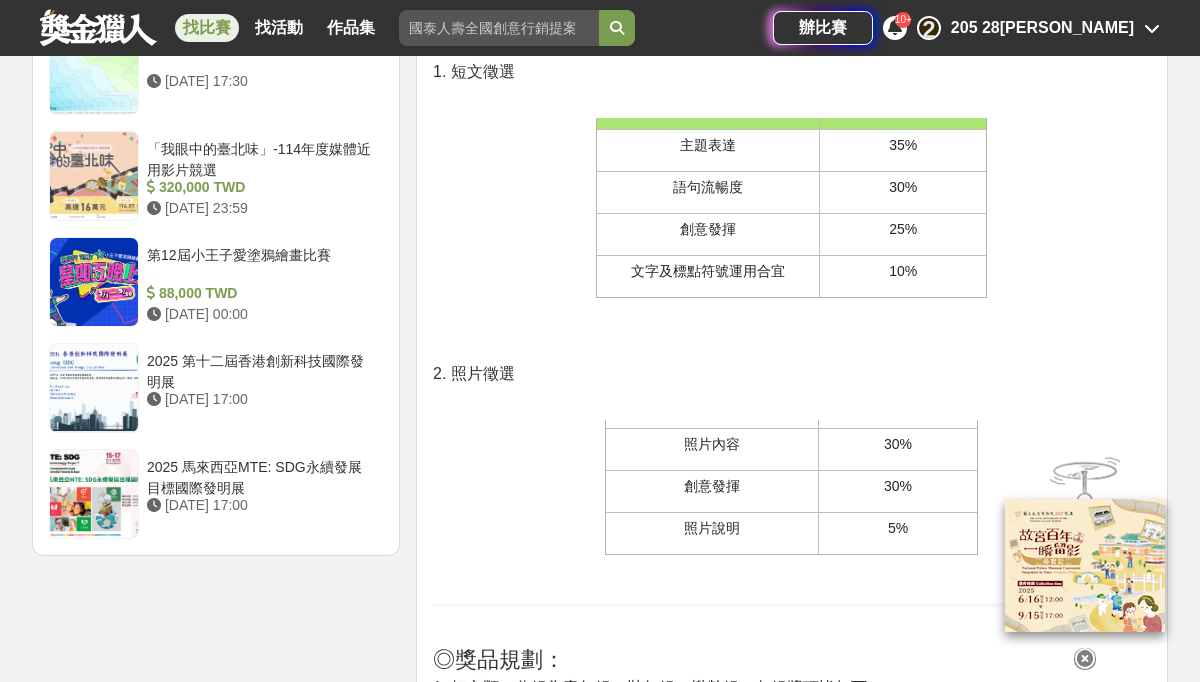 scroll, scrollTop: 2467, scrollLeft: 0, axis: vertical 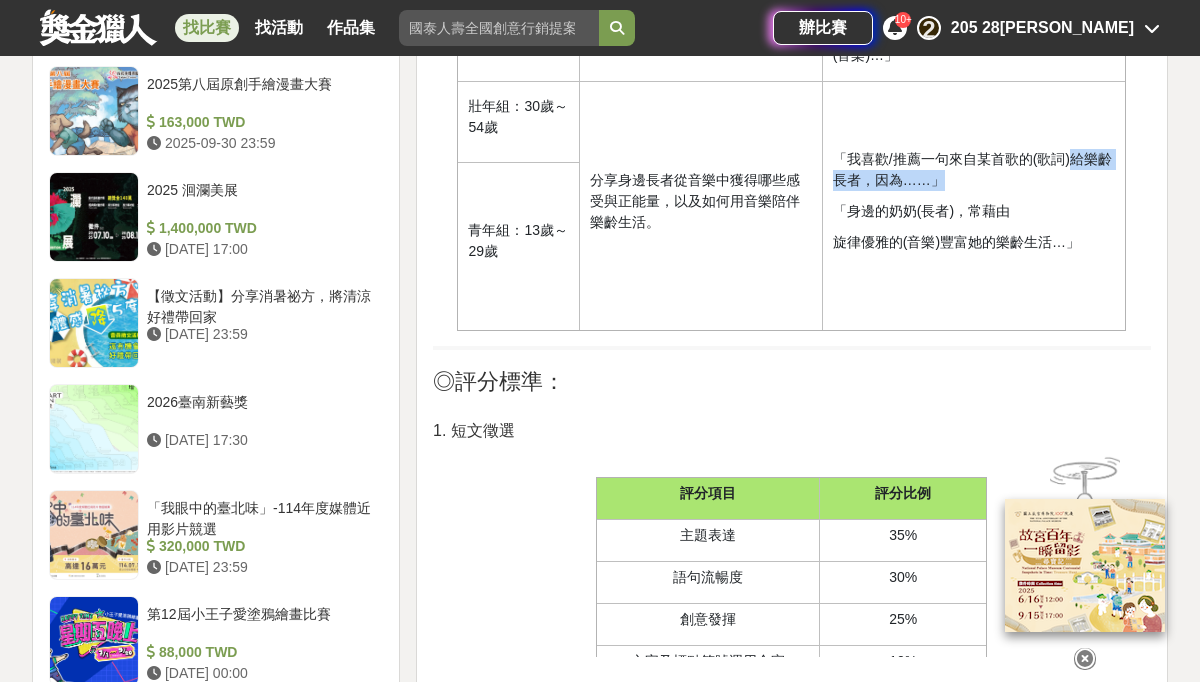 drag, startPoint x: 1076, startPoint y: 157, endPoint x: 1082, endPoint y: 171, distance: 15.231546 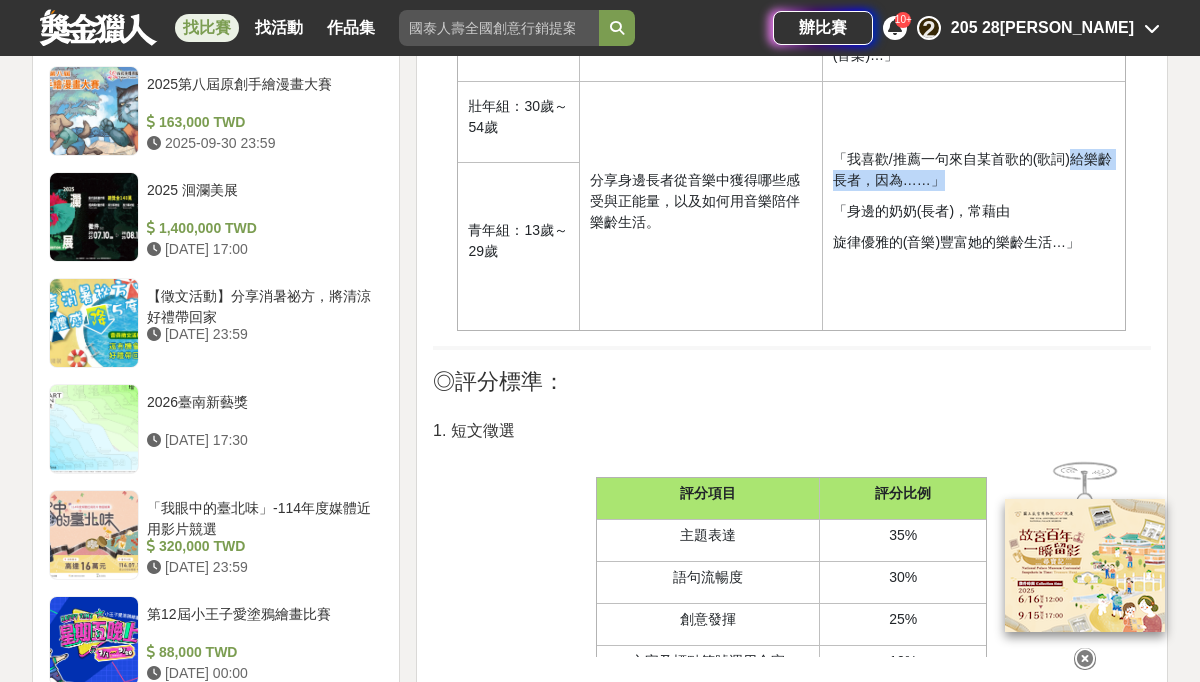 click on "「我喜歡/推薦一句來自某首歌的(歌詞)給樂齡長者，因為……」" at bounding box center (974, 170) 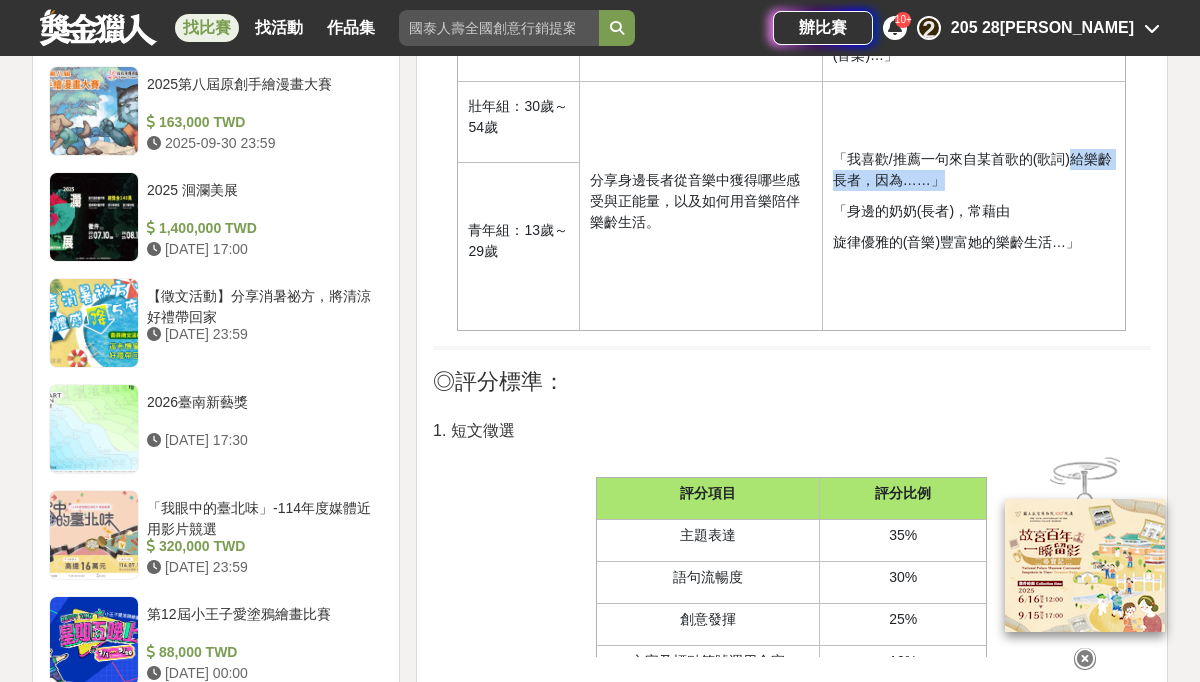 copy on "給樂齡長者，因為……」" 